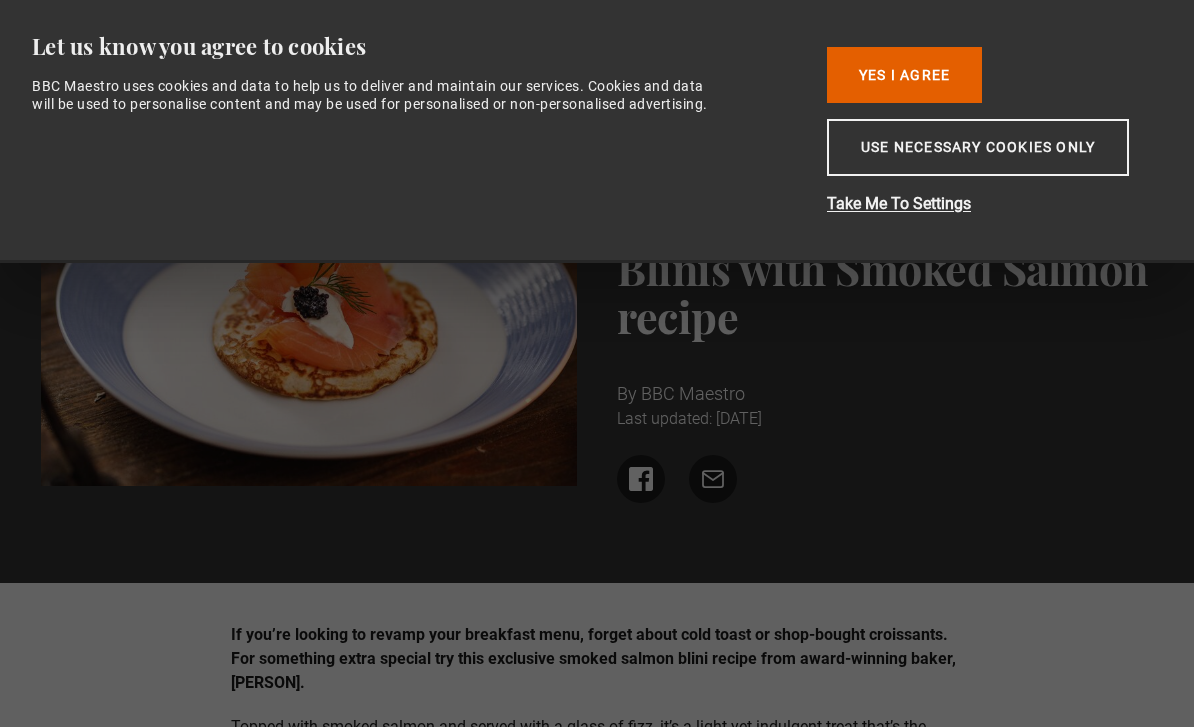 scroll, scrollTop: 0, scrollLeft: 0, axis: both 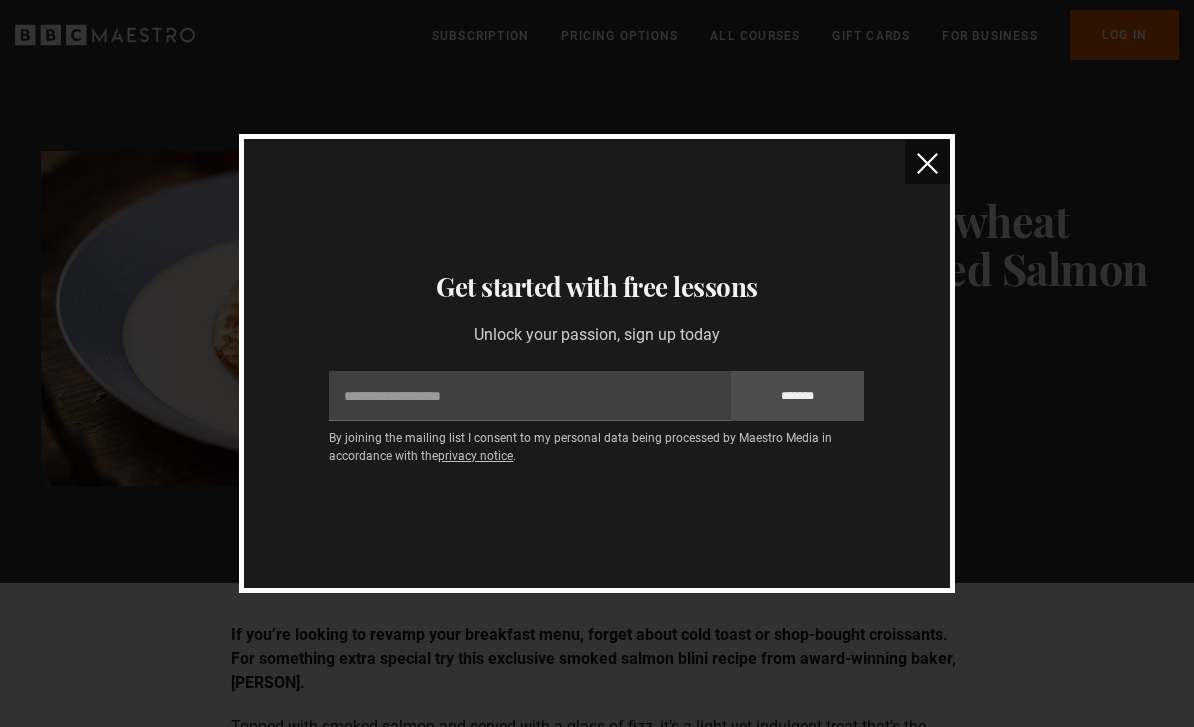 click at bounding box center (927, 163) 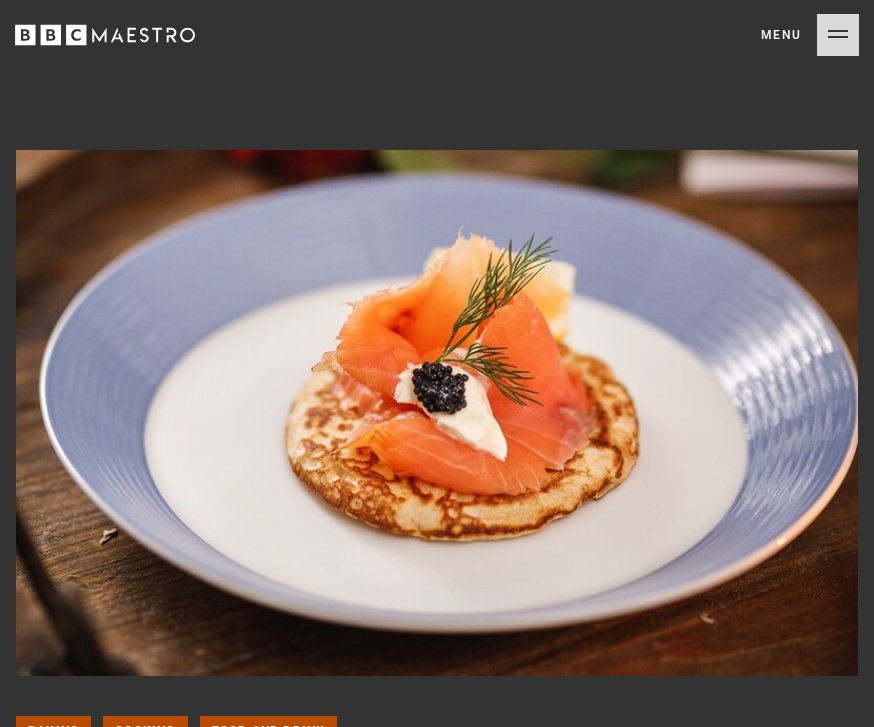 scroll, scrollTop: 11, scrollLeft: 0, axis: vertical 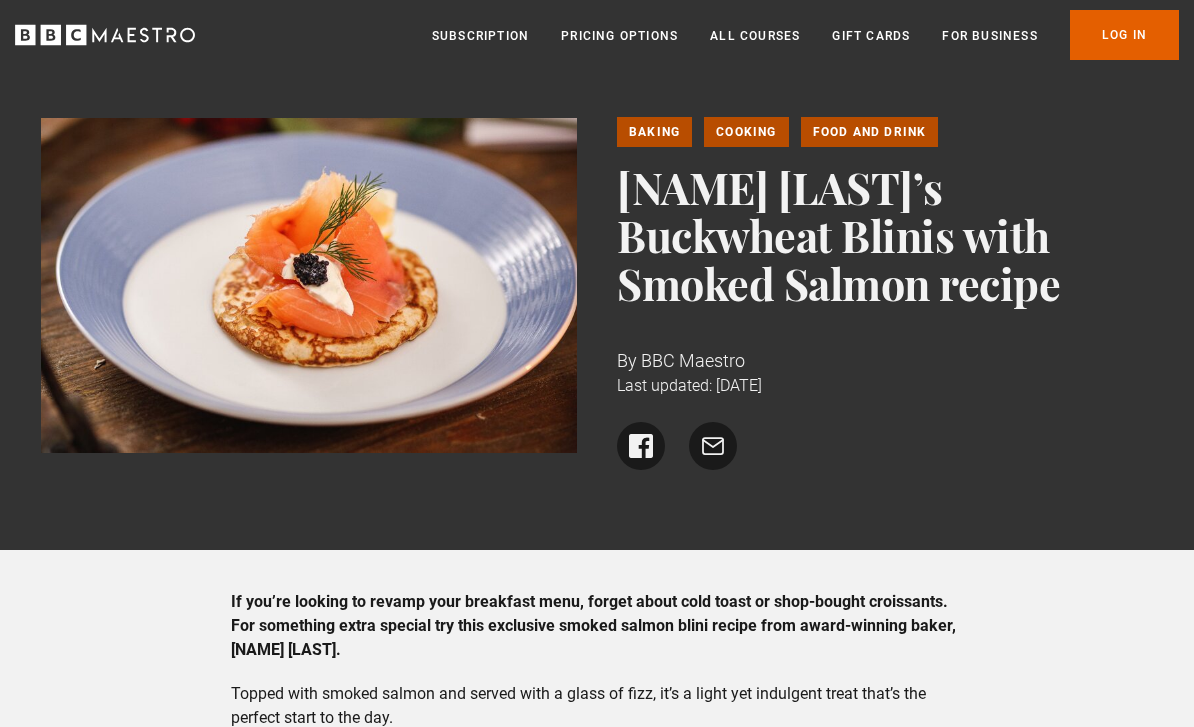 click on "Subscription" at bounding box center (480, 36) 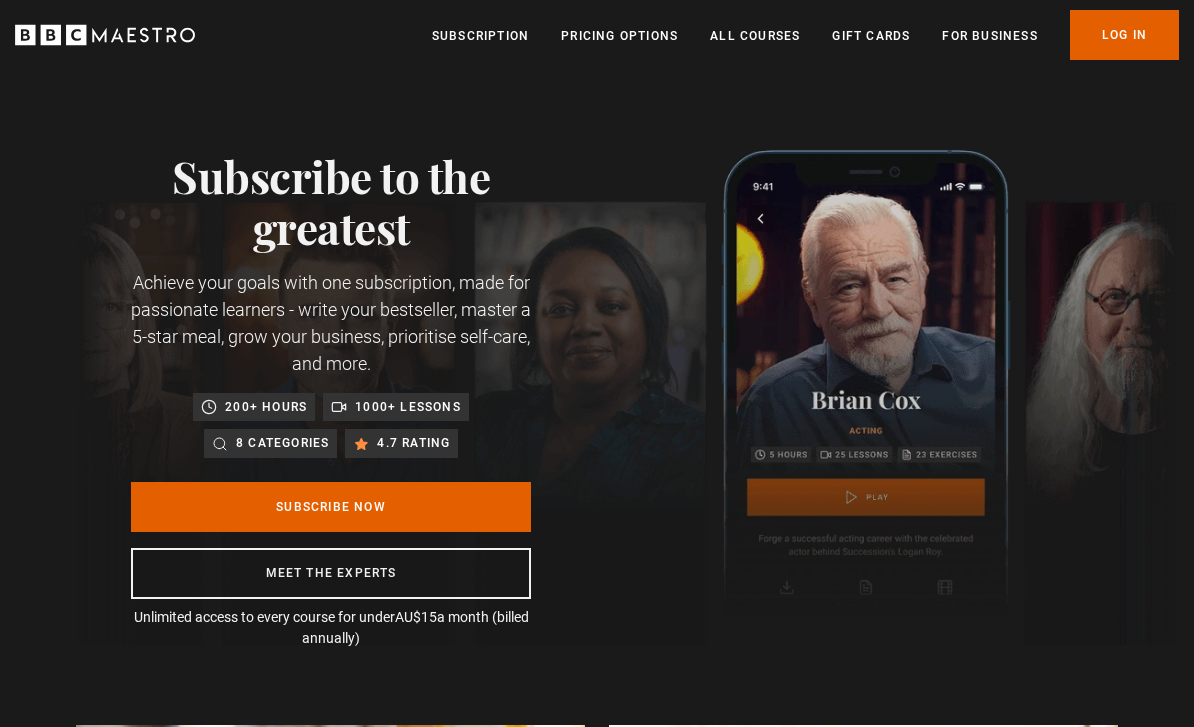 scroll, scrollTop: 0, scrollLeft: 0, axis: both 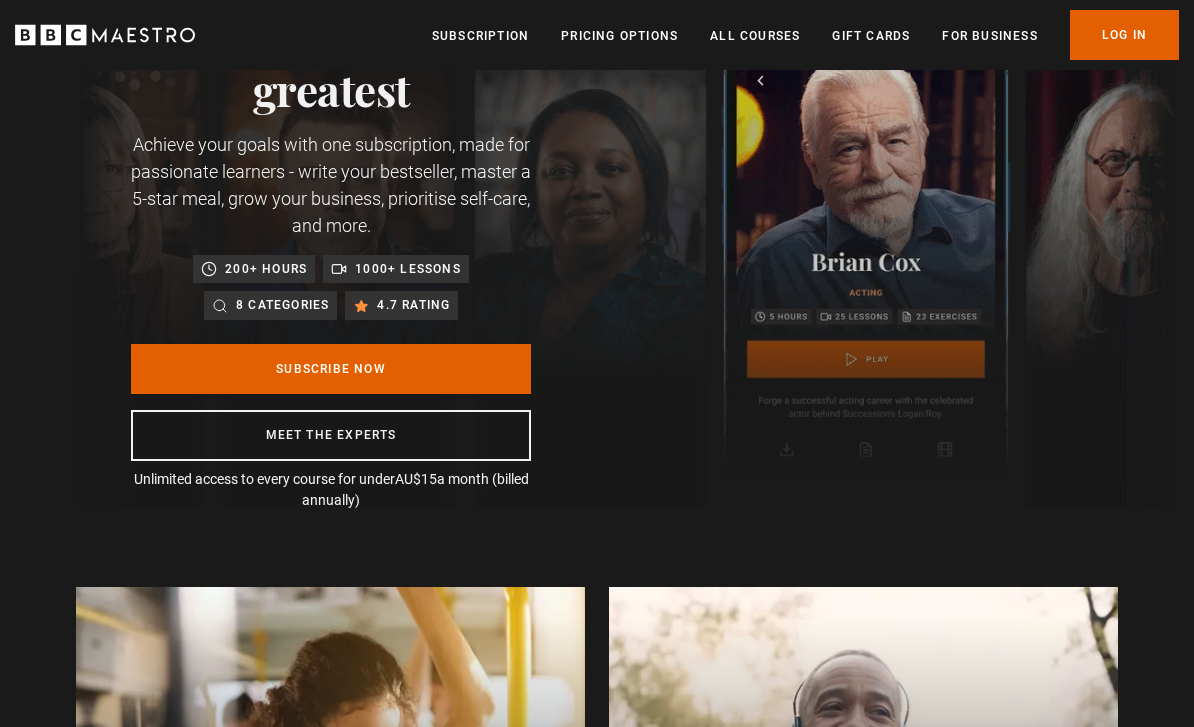 click on "Subscribe Now" at bounding box center [331, 369] 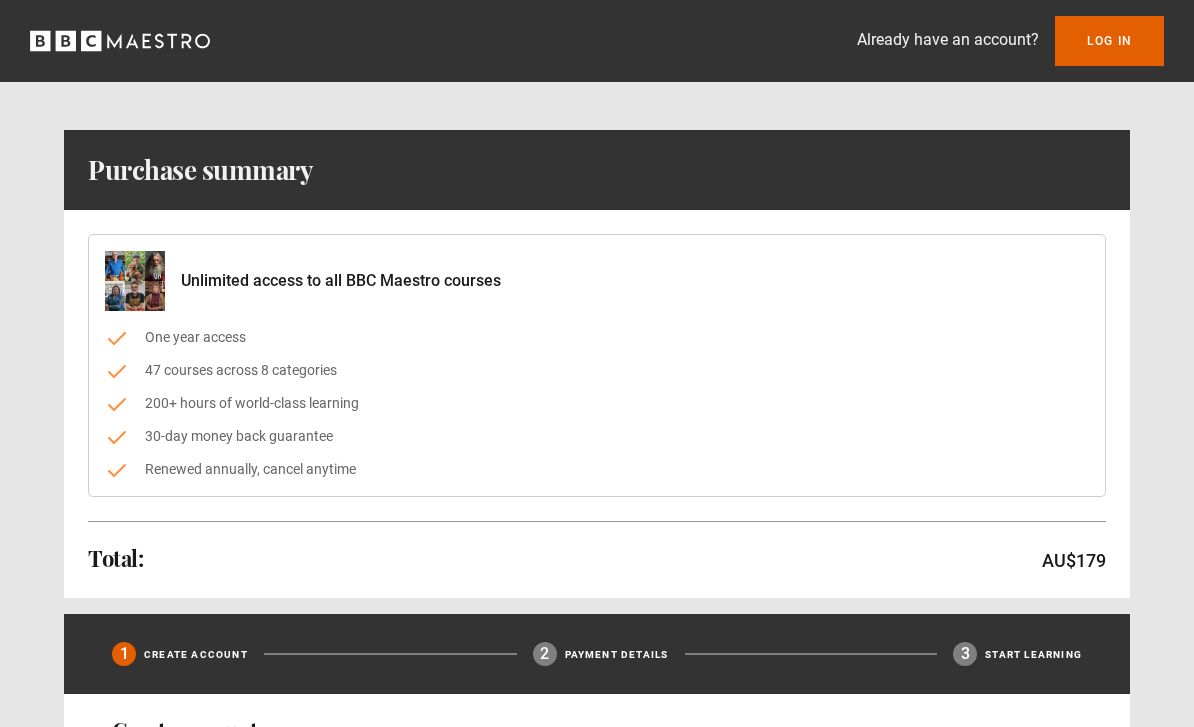 scroll, scrollTop: 0, scrollLeft: 0, axis: both 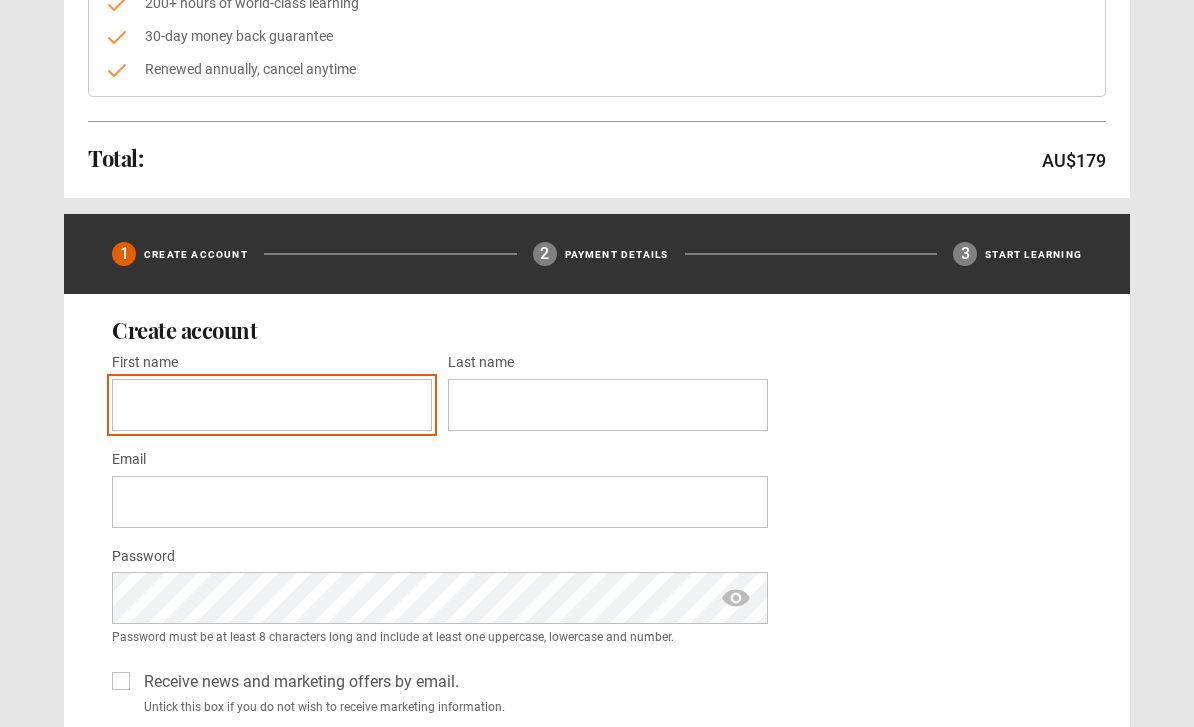 click on "First name  *" at bounding box center [272, 405] 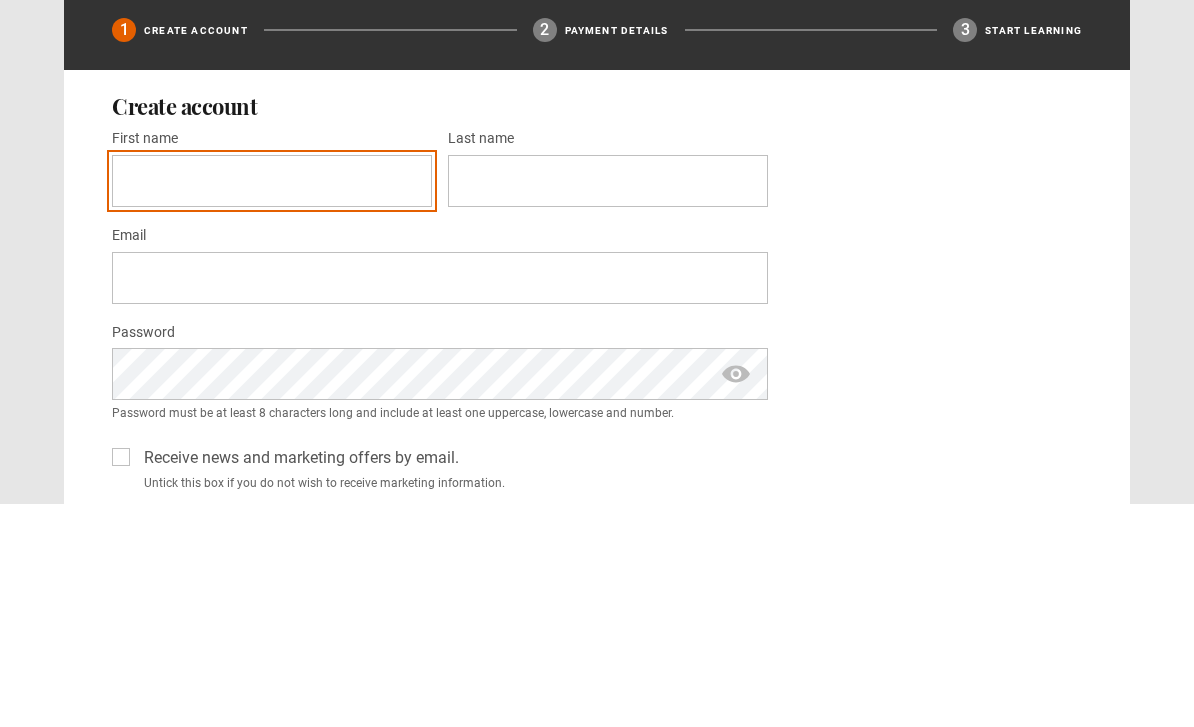 type on "*****" 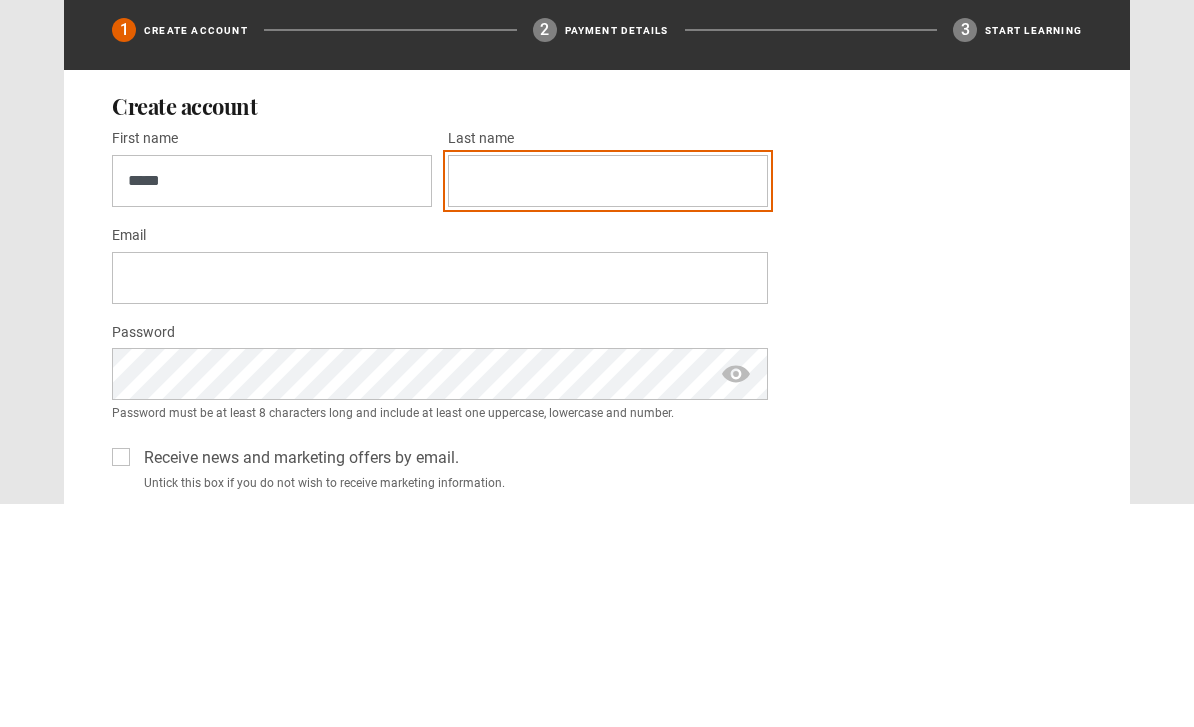 type on "*******" 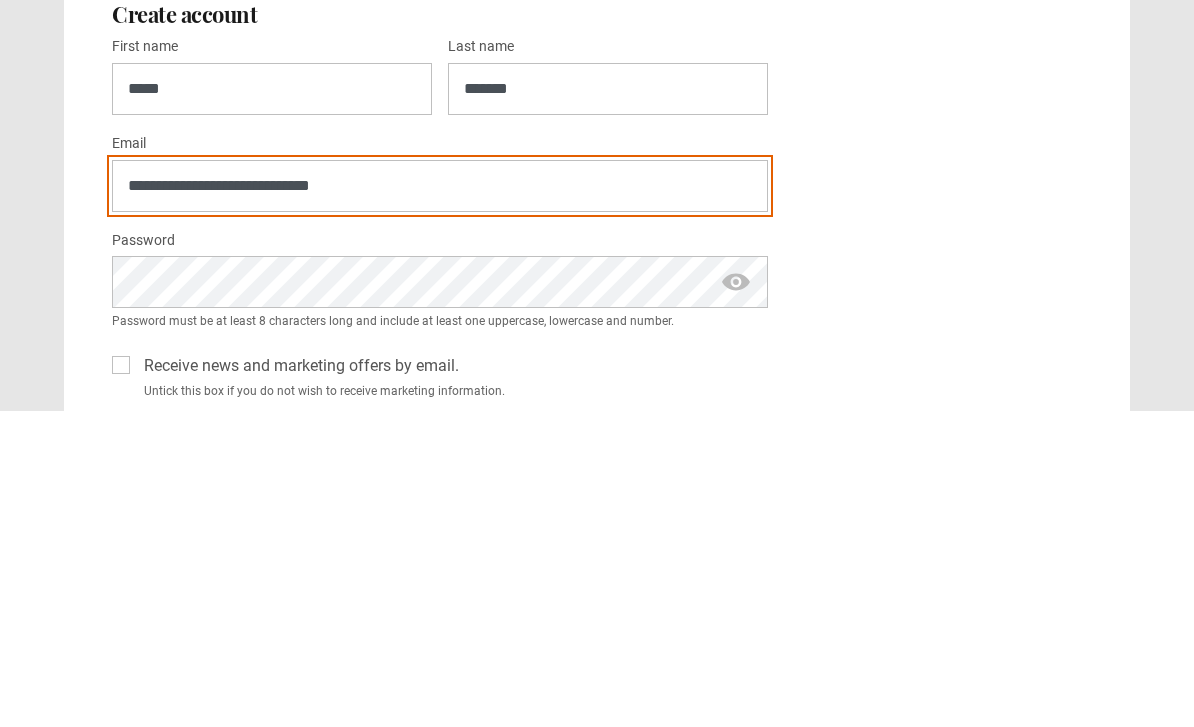 type on "**********" 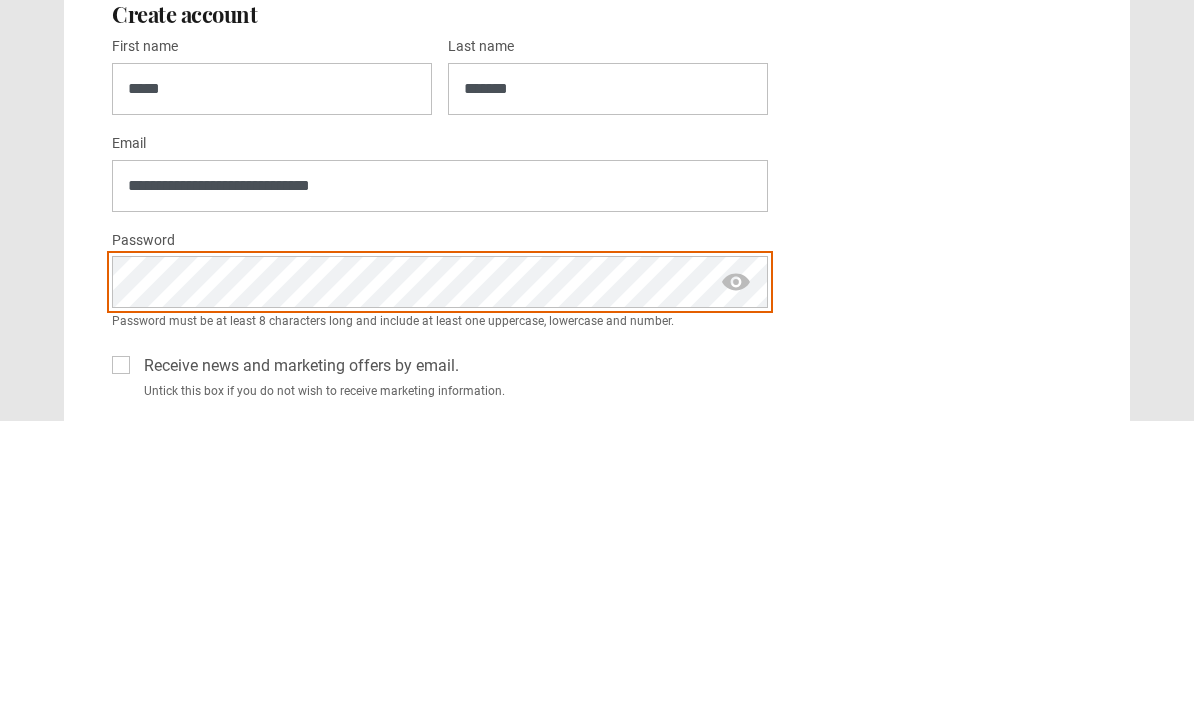 scroll, scrollTop: 716, scrollLeft: 0, axis: vertical 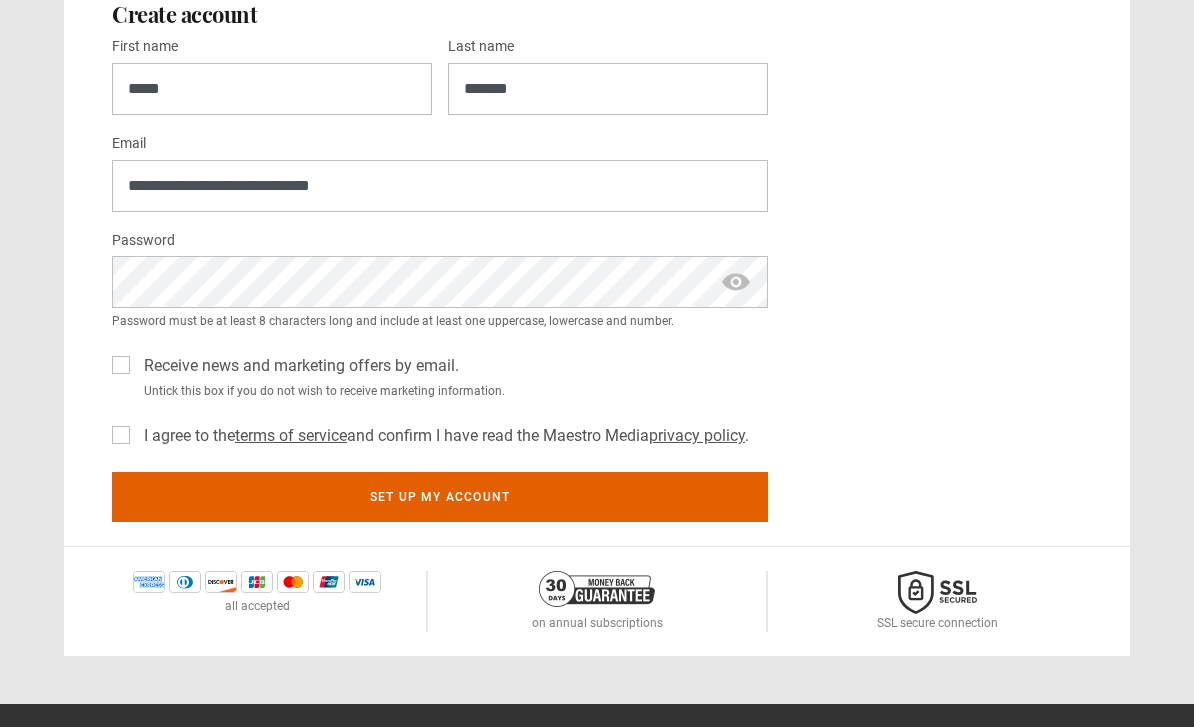 click at bounding box center [736, 282] 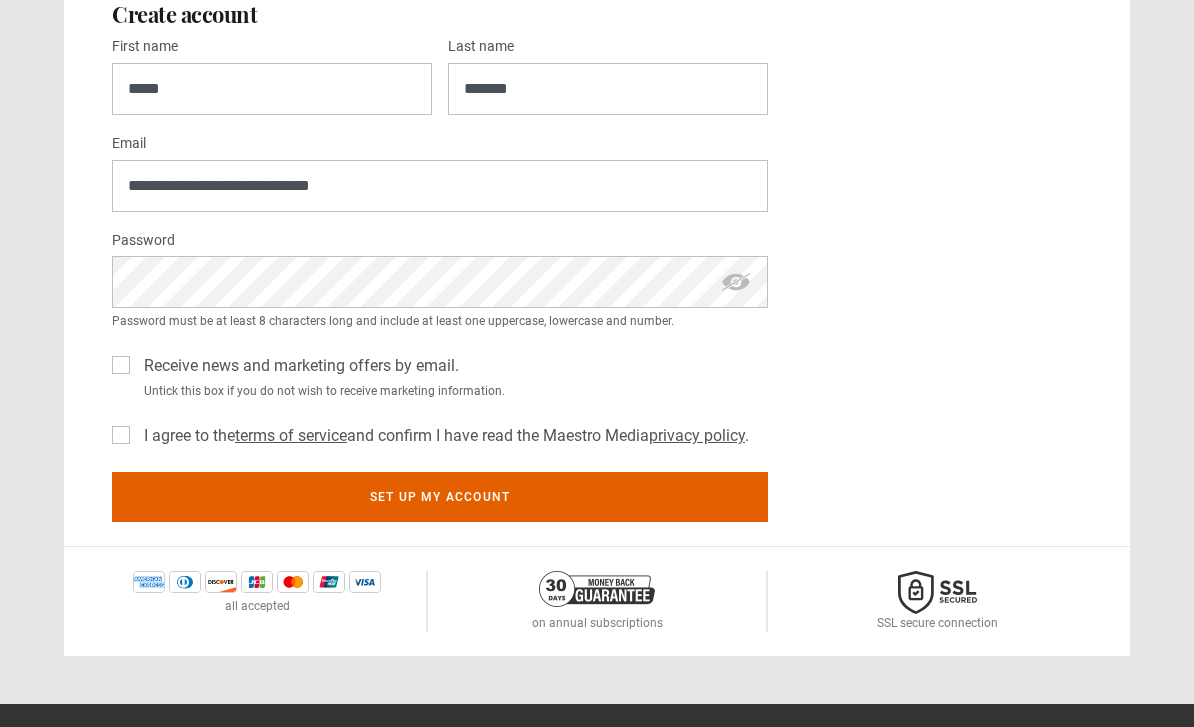 click on "**********" at bounding box center [597, 262] 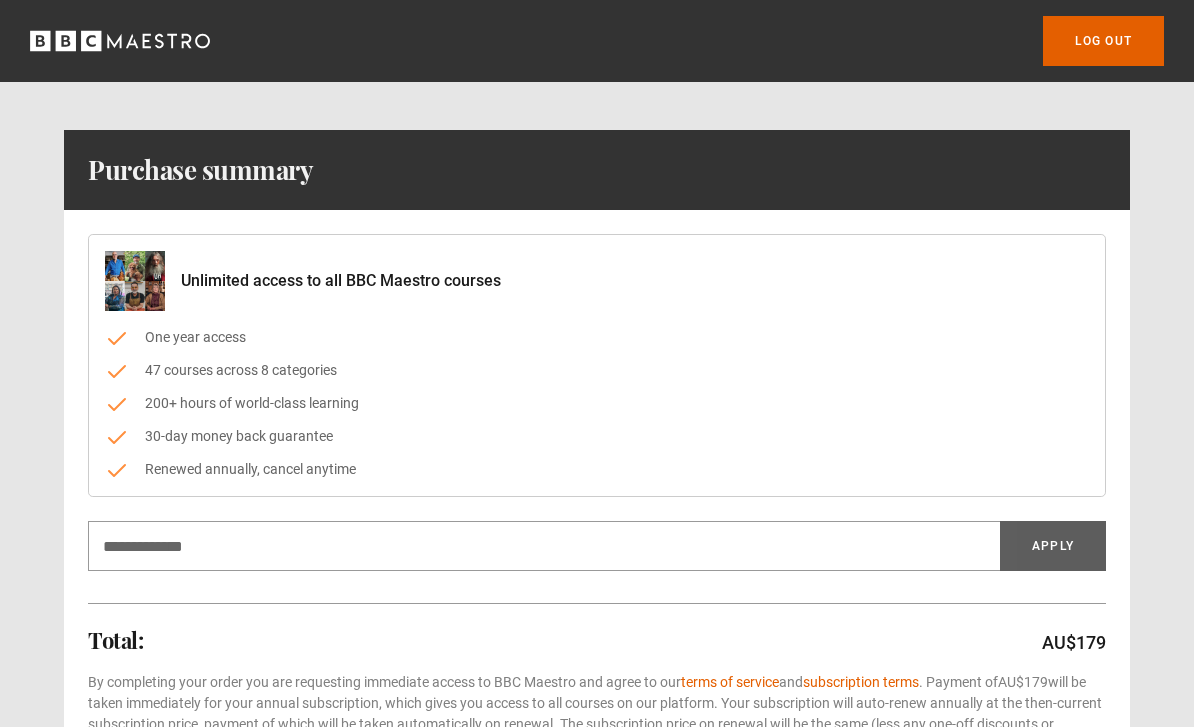 scroll, scrollTop: 0, scrollLeft: 0, axis: both 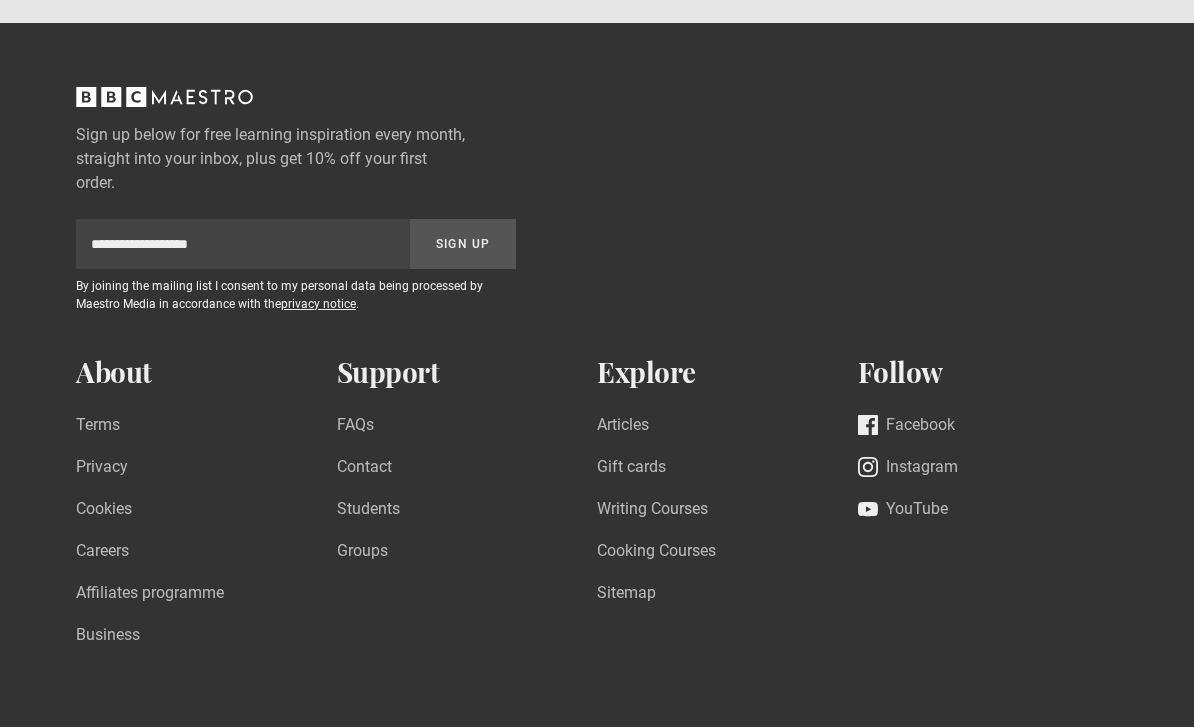 click on "Cooking Courses" at bounding box center (656, 552) 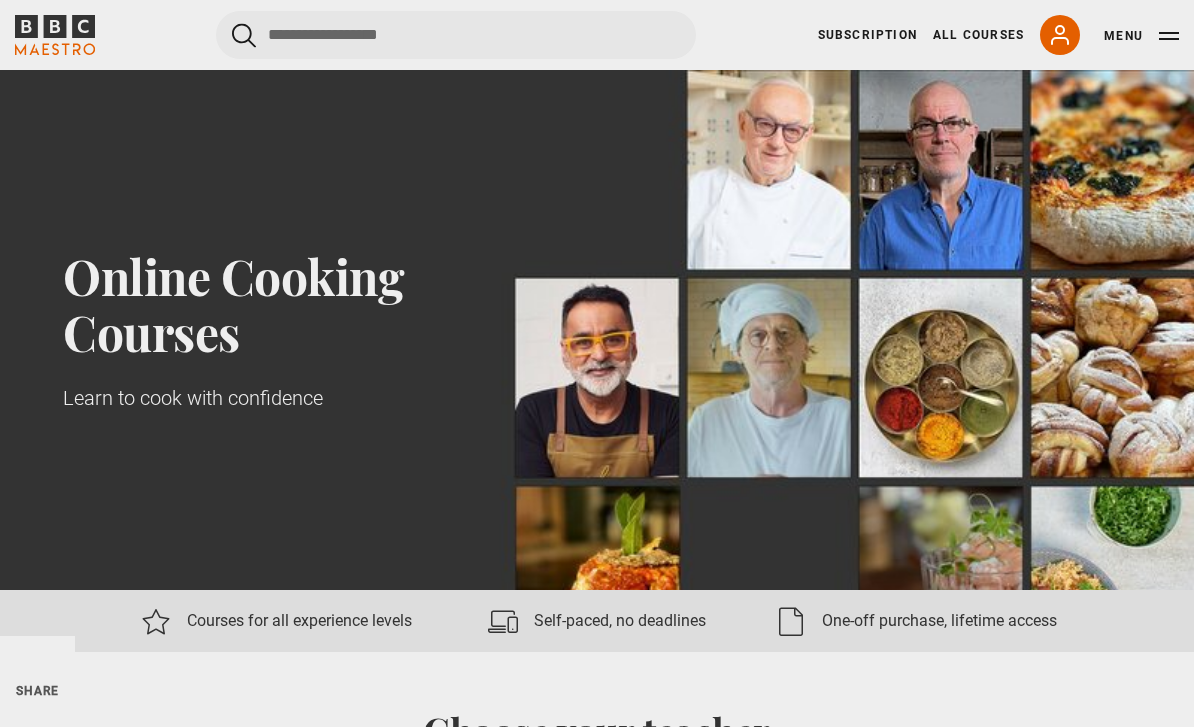 scroll, scrollTop: 0, scrollLeft: 0, axis: both 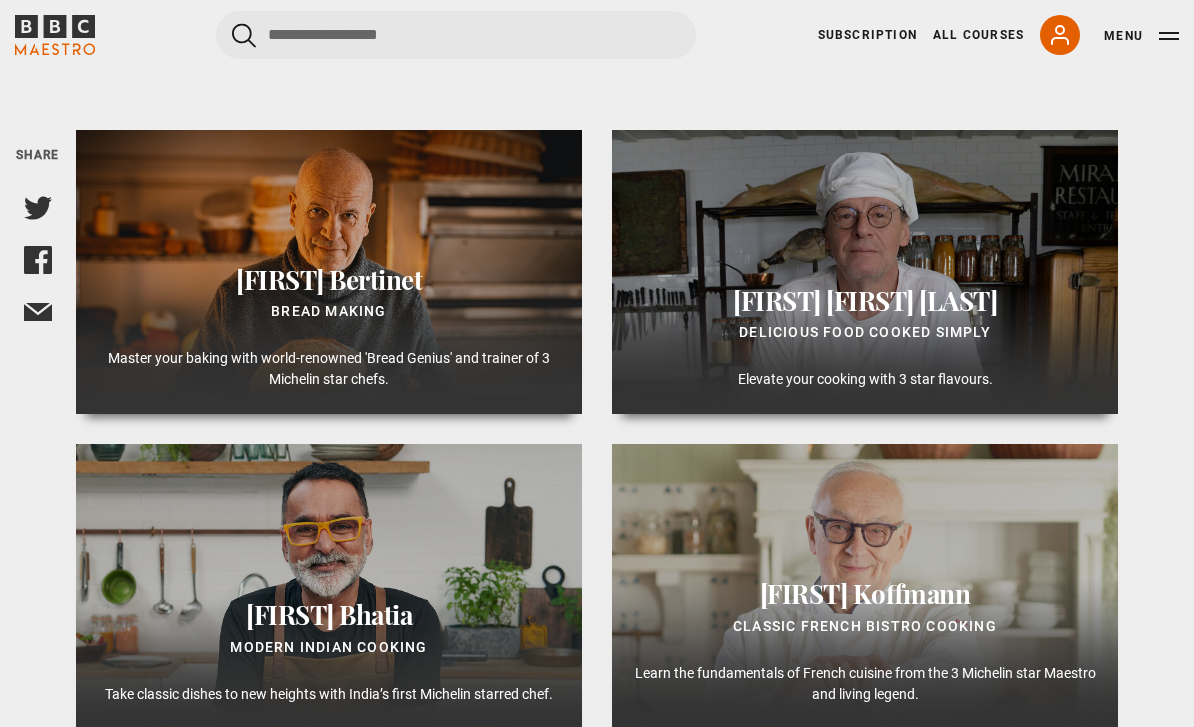 click on "Bread Making" at bounding box center (329, 312) 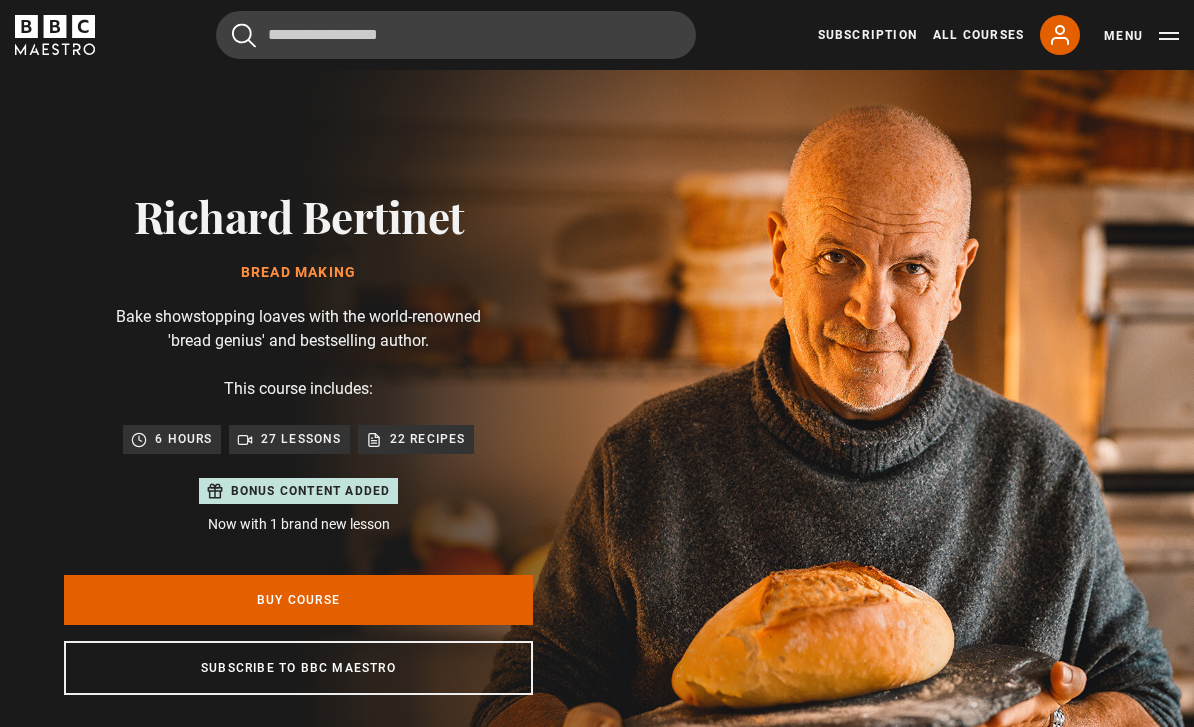 scroll, scrollTop: 0, scrollLeft: 0, axis: both 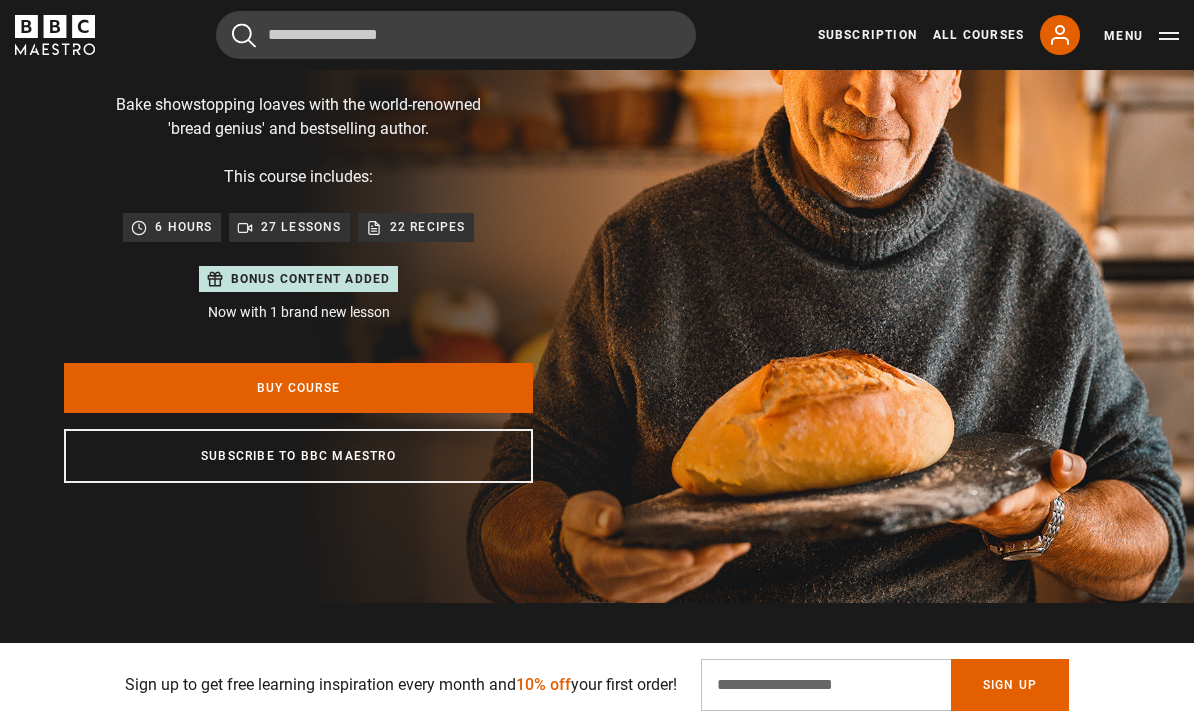 click on "22
recipes" at bounding box center (428, 227) 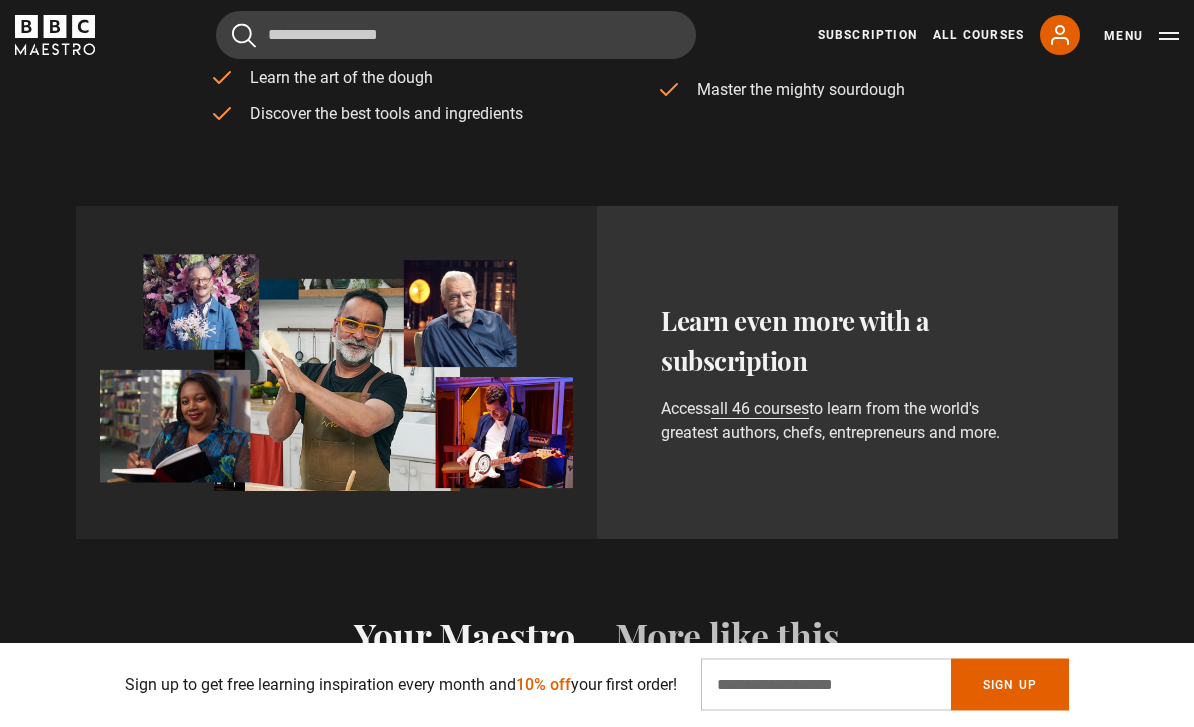 scroll, scrollTop: 1009, scrollLeft: 0, axis: vertical 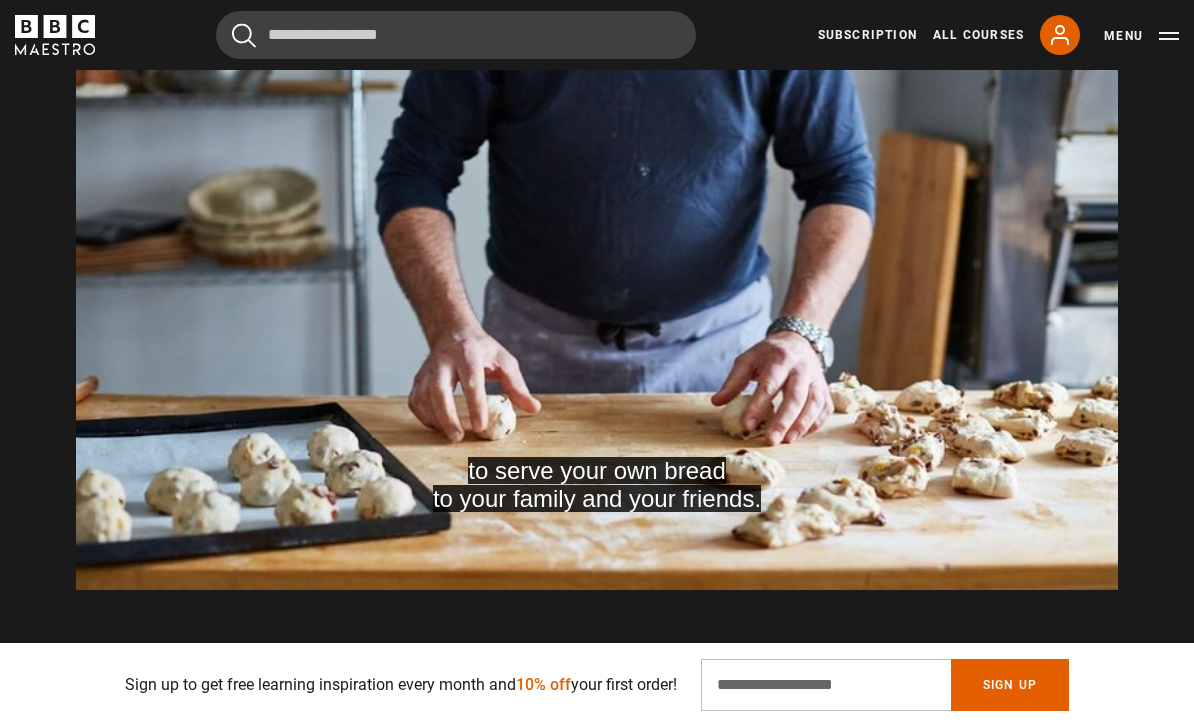 click on "to serve your own bread
to your family and your friends. Video Player is loading. Play Course overview for Bread Making with Richard Bertinet Watch preview 10s Skip Back 10 seconds Pause 10s Skip Forward 10 seconds Loaded :  40.26% Pause Mute Current Time  0:02 - Duration  2:04 1x Playback Rate 2x 1.5x 1x , selected 0.5x Captions captions off English  Captions , selected This is a modal window.
Ready to get started?
Buy Course
Gift course
Restart" at bounding box center [597, 296] 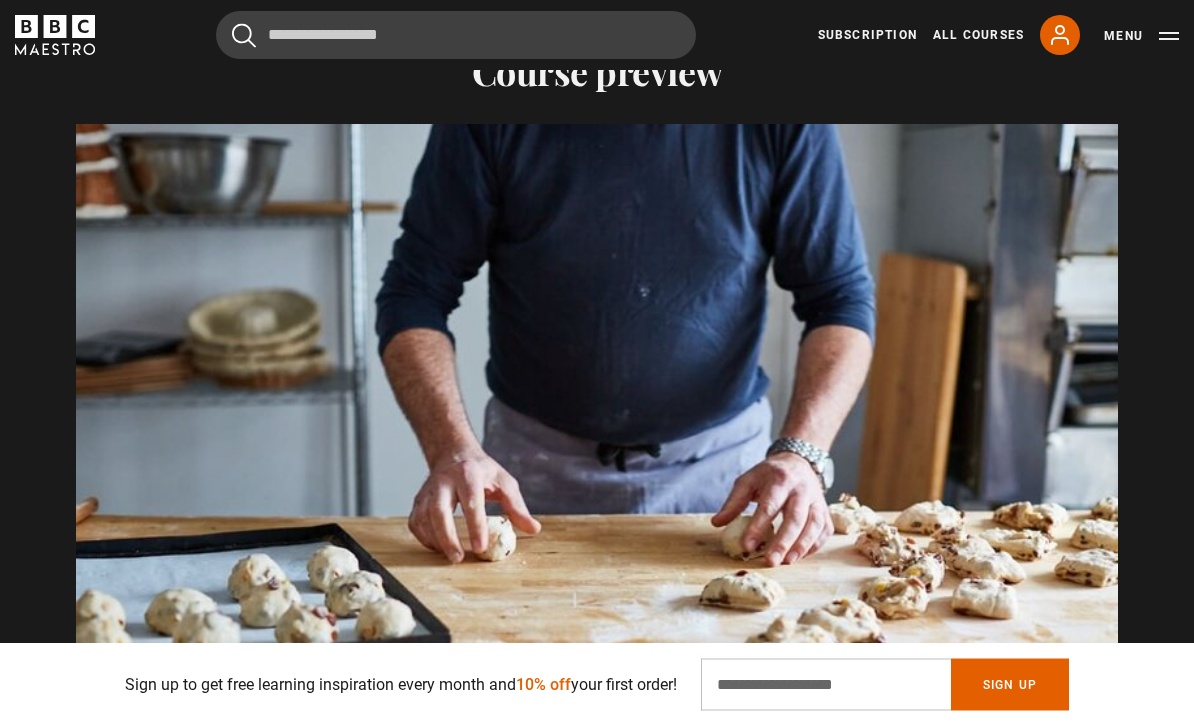scroll, scrollTop: 1877, scrollLeft: 0, axis: vertical 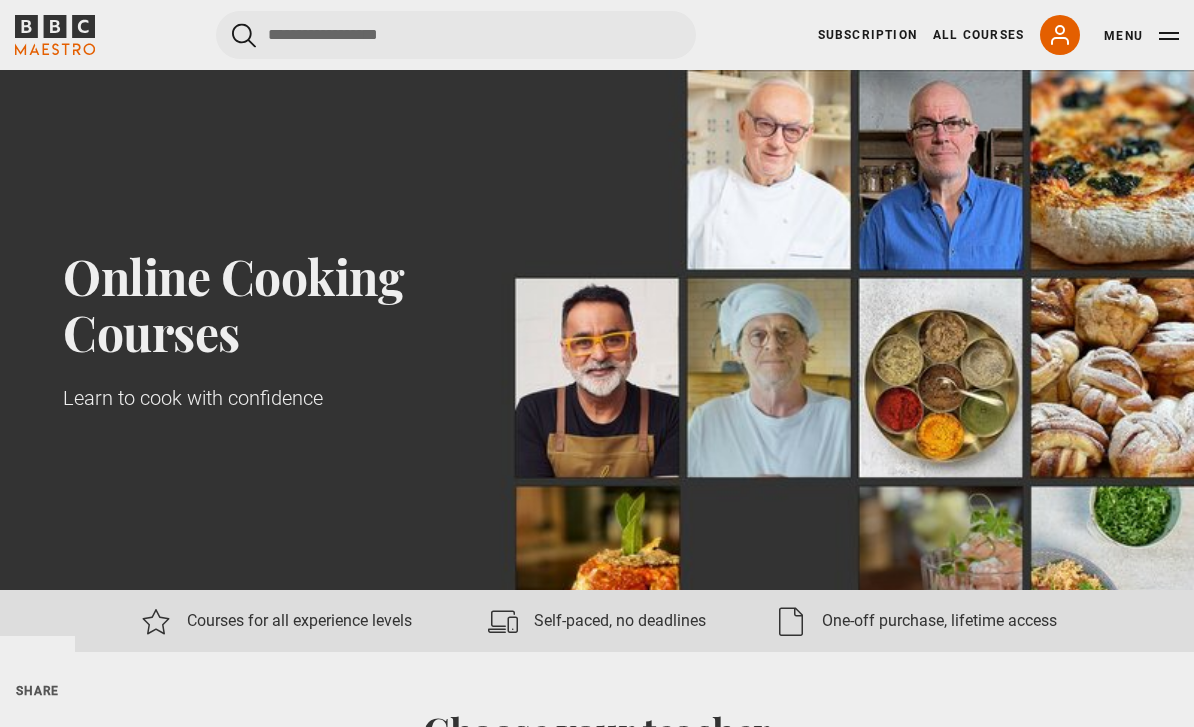 click at bounding box center [597, 330] 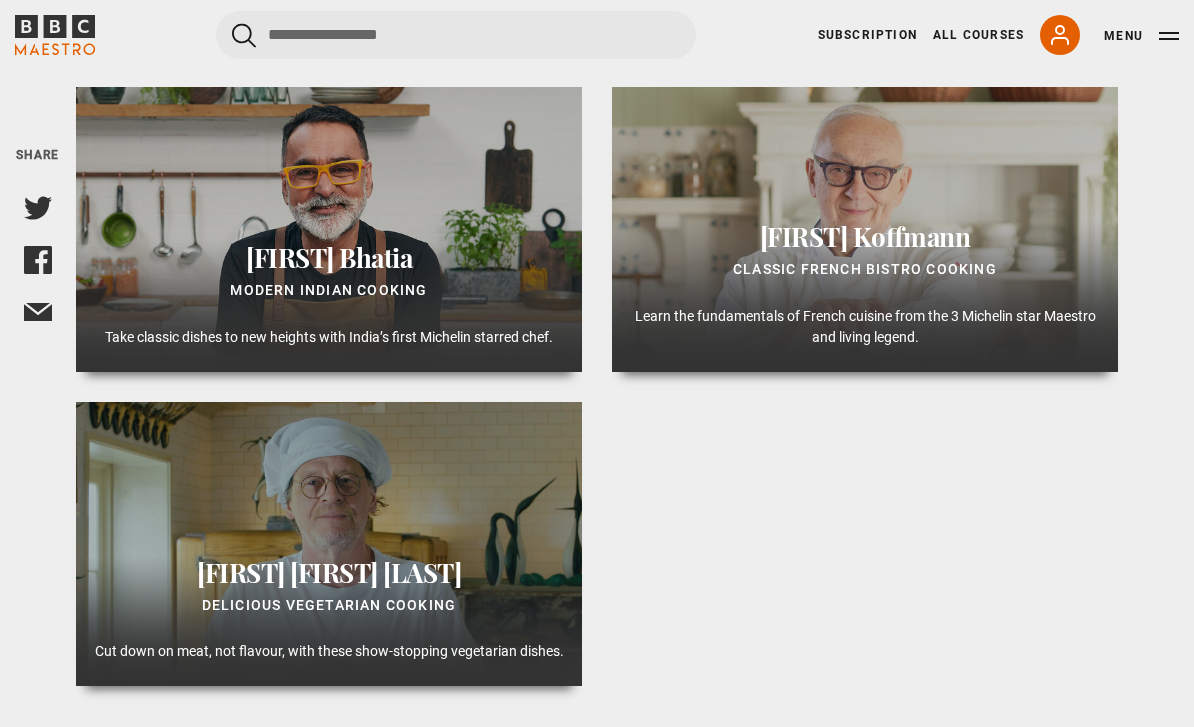 scroll, scrollTop: 1090, scrollLeft: 0, axis: vertical 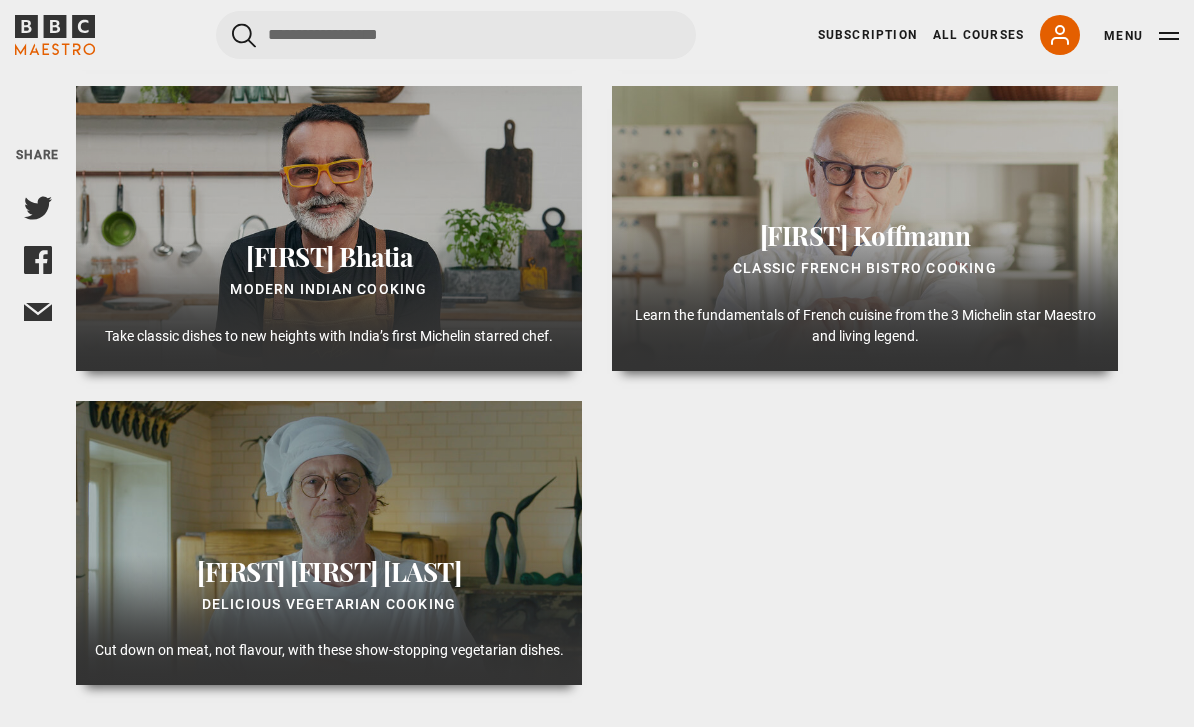 click on "[FIRST]" at bounding box center [290, 257] 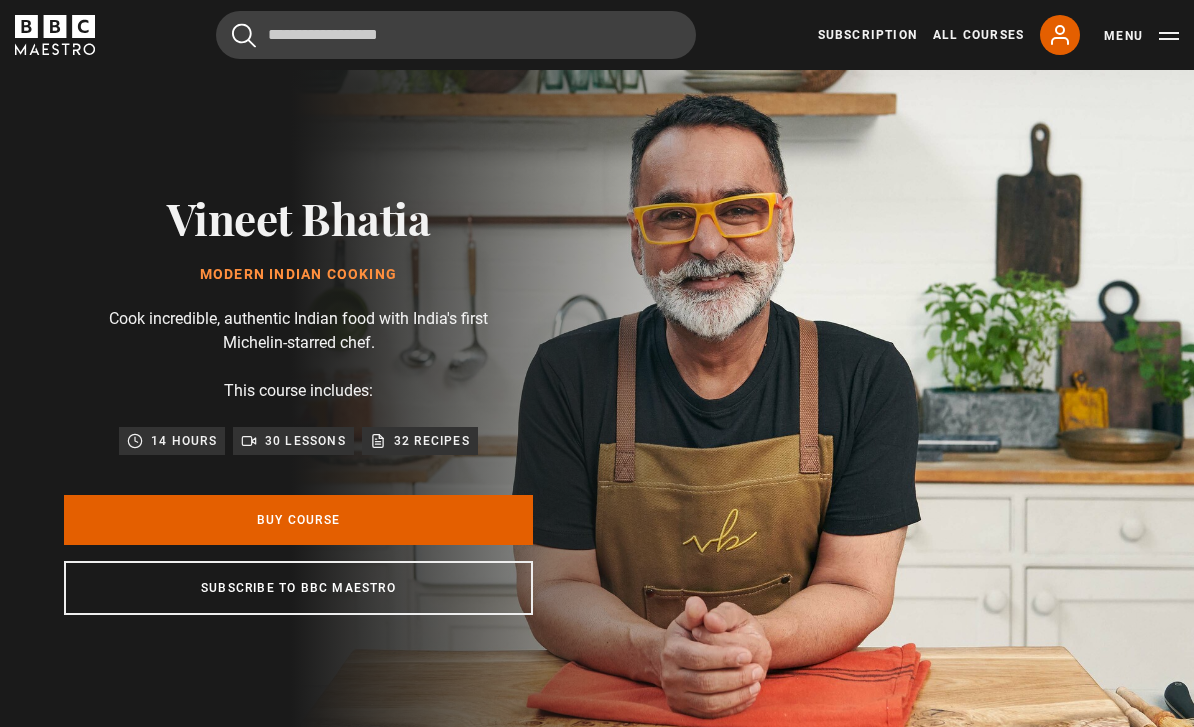scroll, scrollTop: 21, scrollLeft: 0, axis: vertical 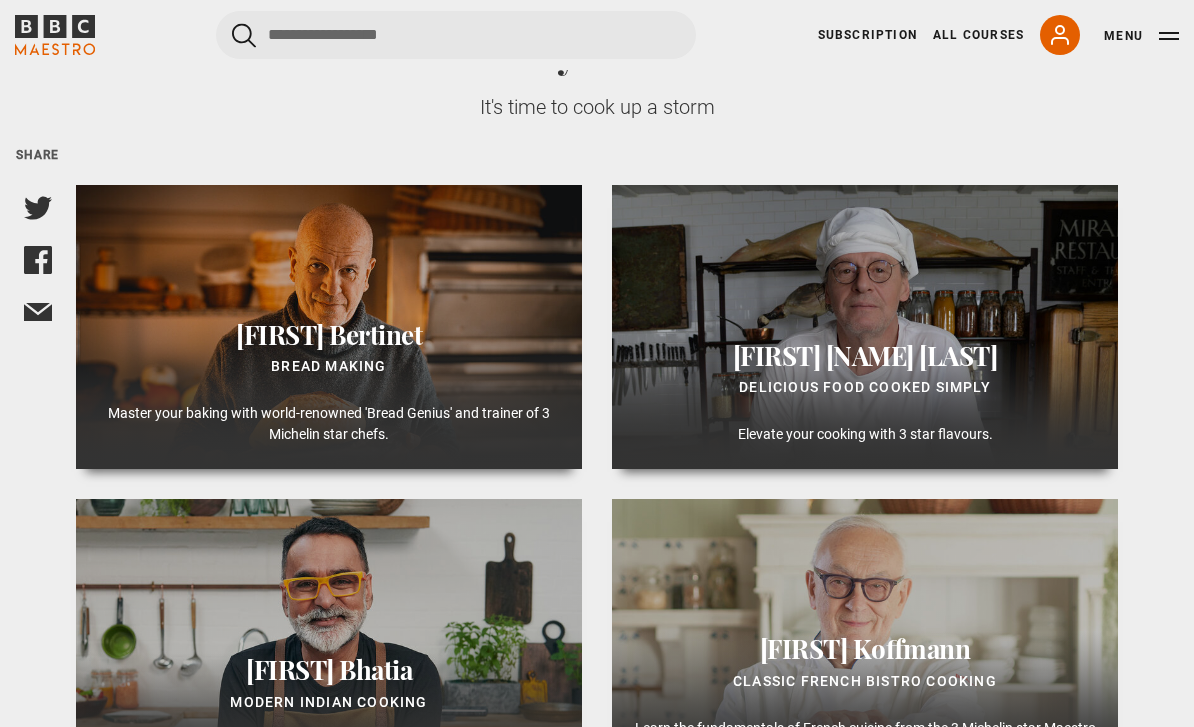 click on "Richard" at bounding box center [280, 335] 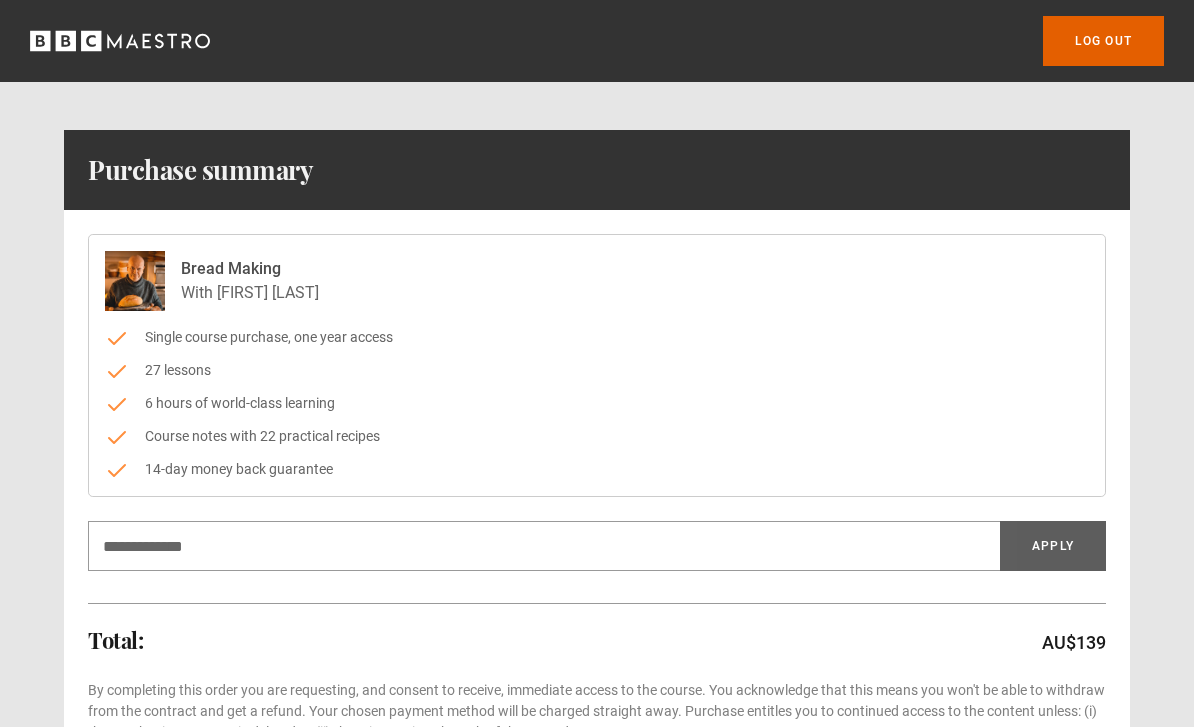 scroll, scrollTop: 0, scrollLeft: 0, axis: both 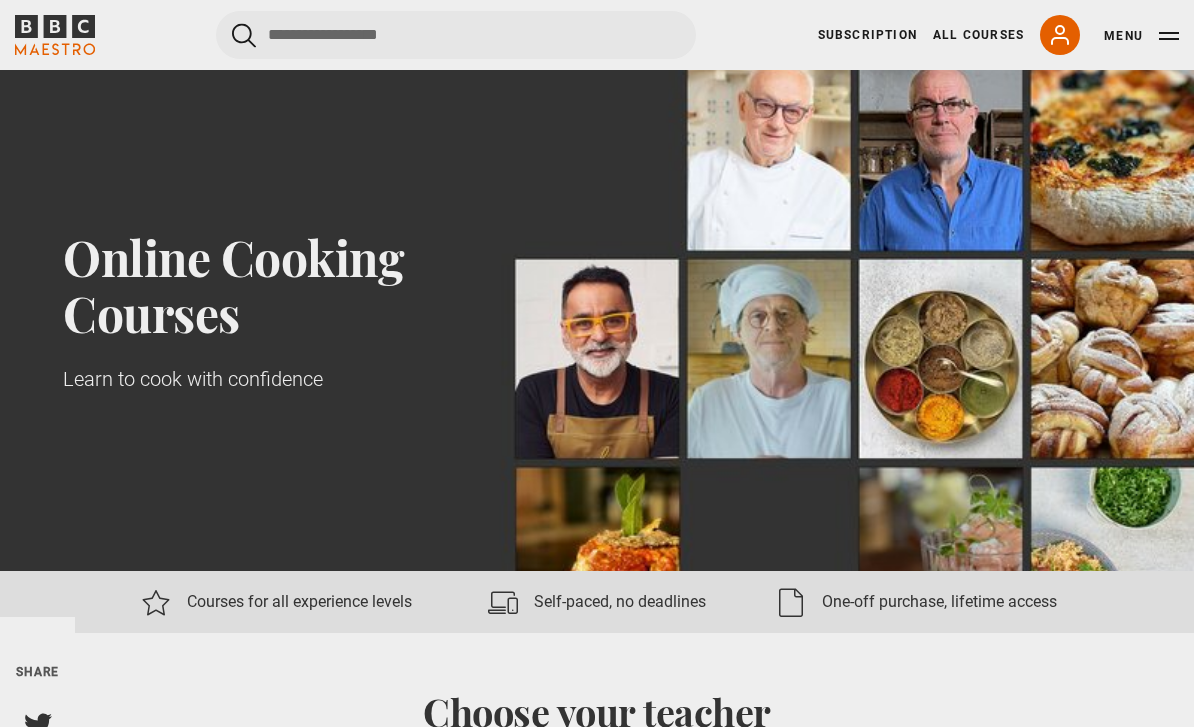 click at bounding box center (597, 312) 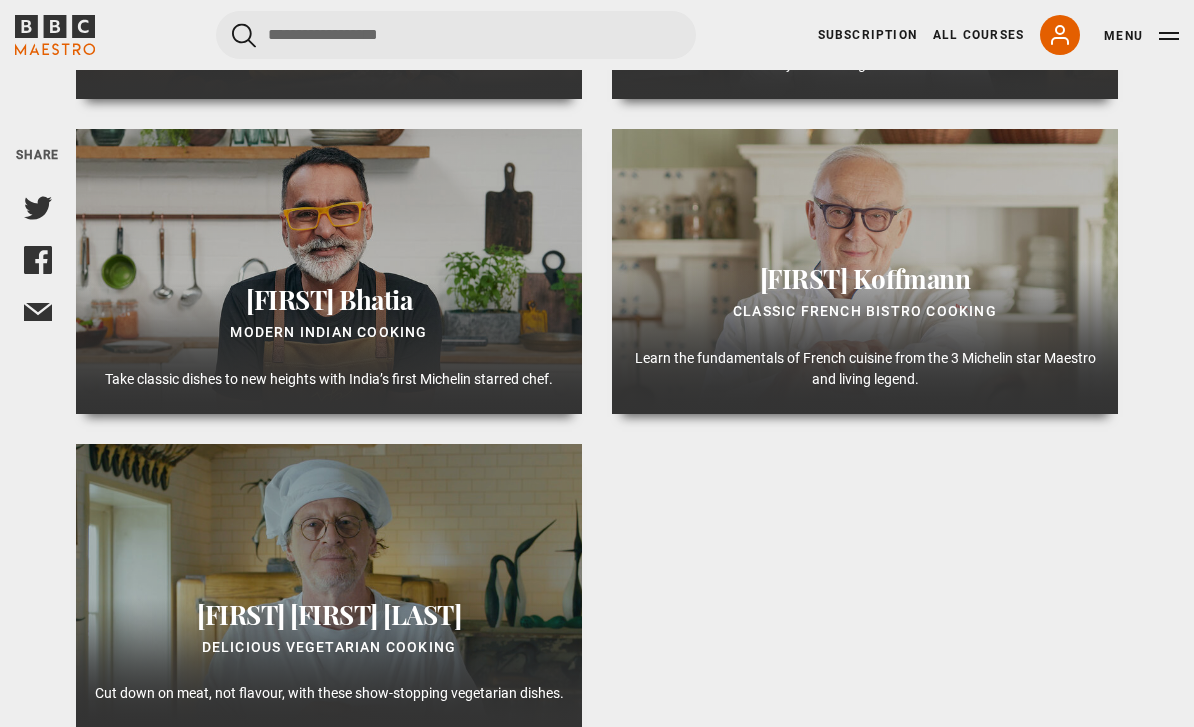scroll, scrollTop: 1047, scrollLeft: 0, axis: vertical 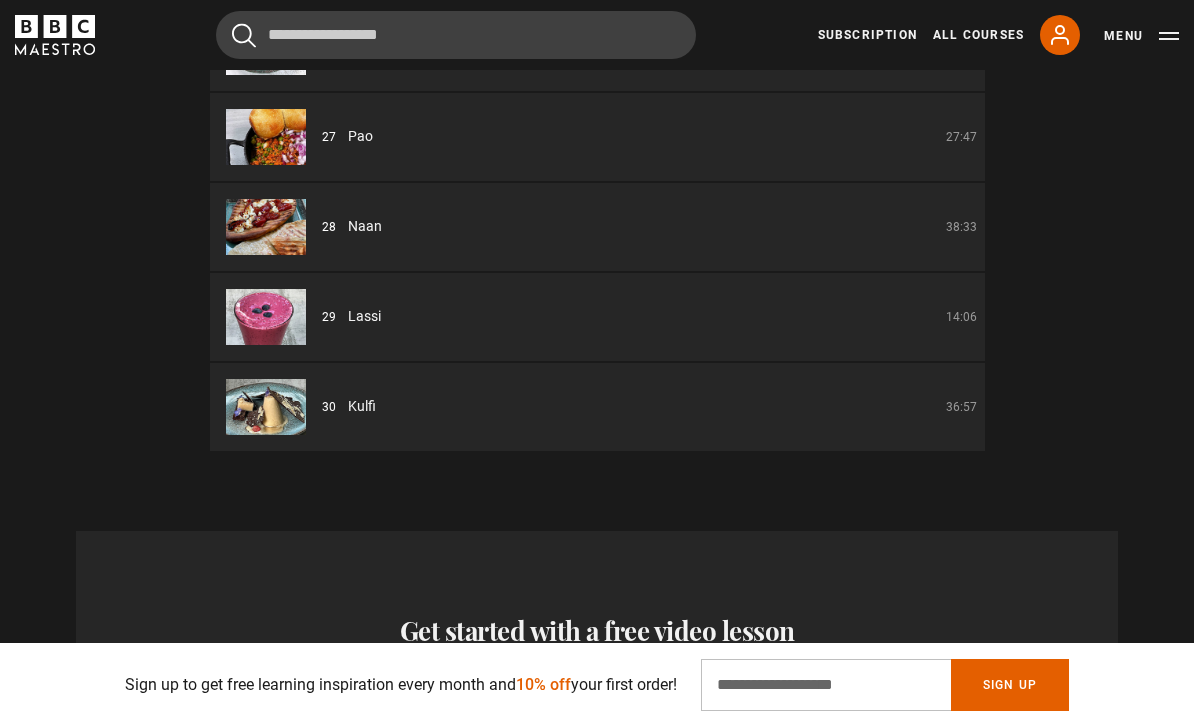 click on "Cancel
Courses
Previous courses
Next courses
Agatha Christie Writing 12  Related Lessons New Ago Perrone Mastering Mixology 22  Related Lessons New Isabel Allende Magical Storytelling 22  Related Lessons New Evy Poumpouras The Art of Influence 24  Related Lessons New Trinny Woodall Thriving in Business 24  Related Lessons Beata Heuman Interior Design 20  Related Lessons New Eric Vetro Sing Like the Stars 31  Related Lessons Stephanie Romiszewski  Sleep Better 21  Related Lessons Jo Malone CBE Think Like an Entrepreneur 19  Related Lessons New 21" at bounding box center (597, 35) 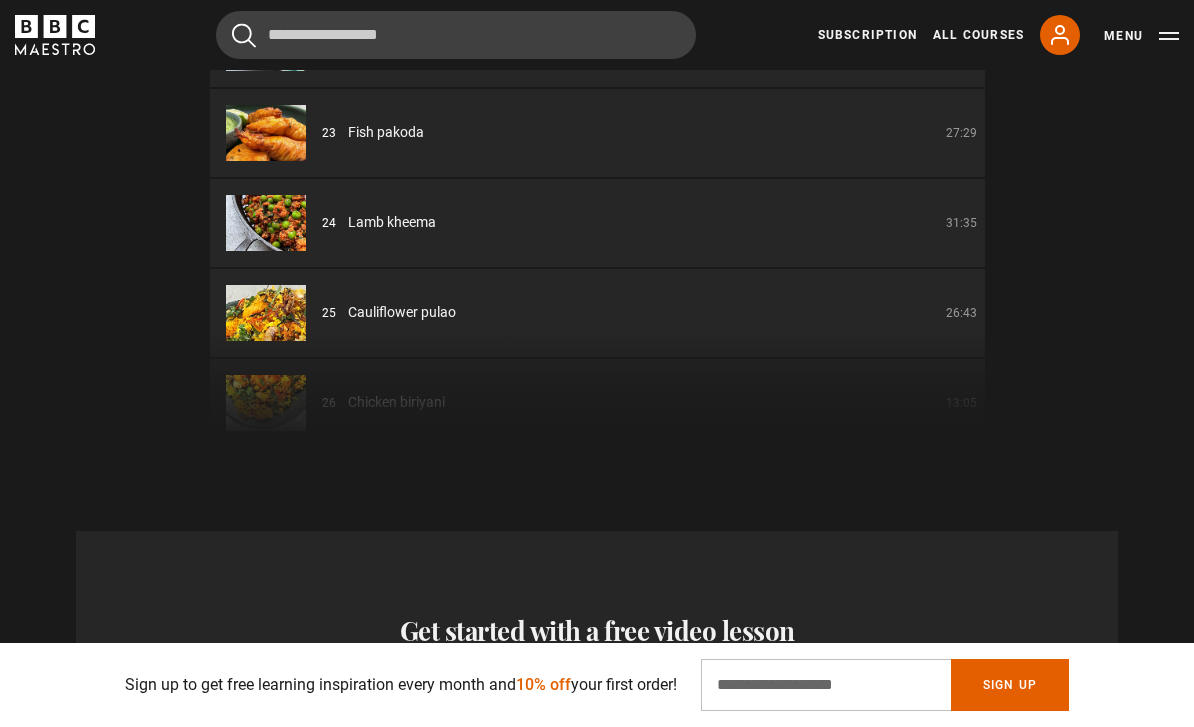 scroll, scrollTop: 1592, scrollLeft: 0, axis: vertical 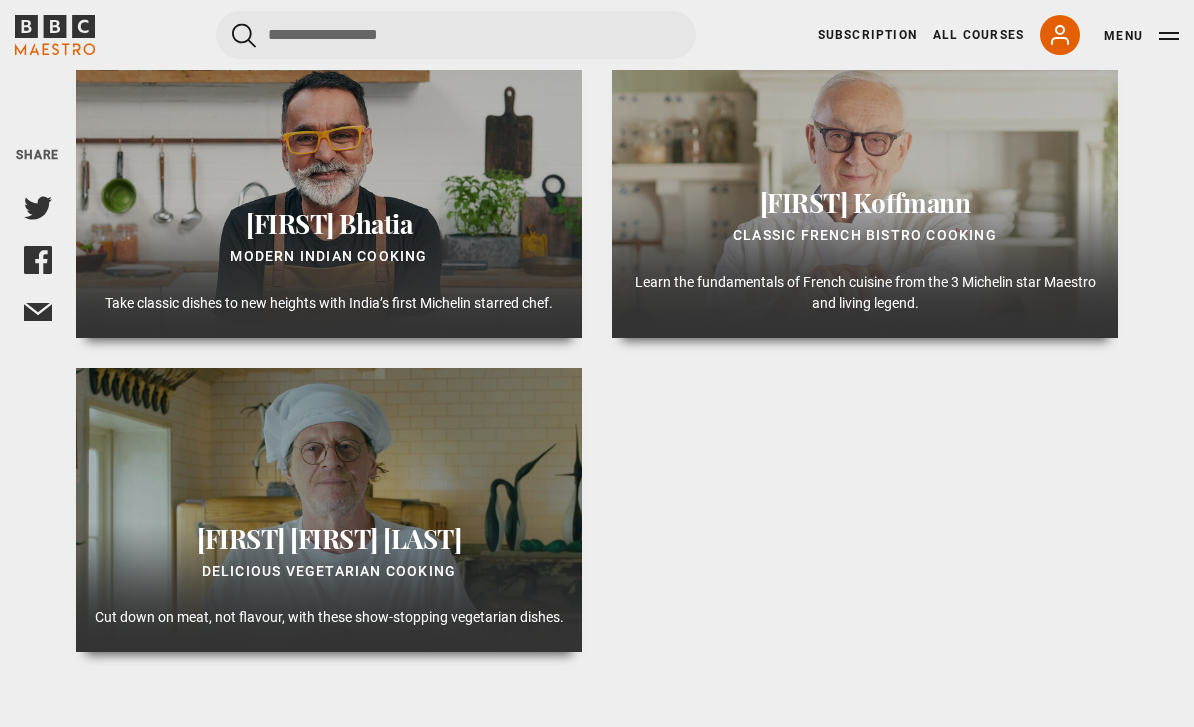 click on "[FIRST]    [LAST]
Modern Indian Cooking
Take classic dishes to new heights with India’s first Michelin starred chef." at bounding box center [329, 272] 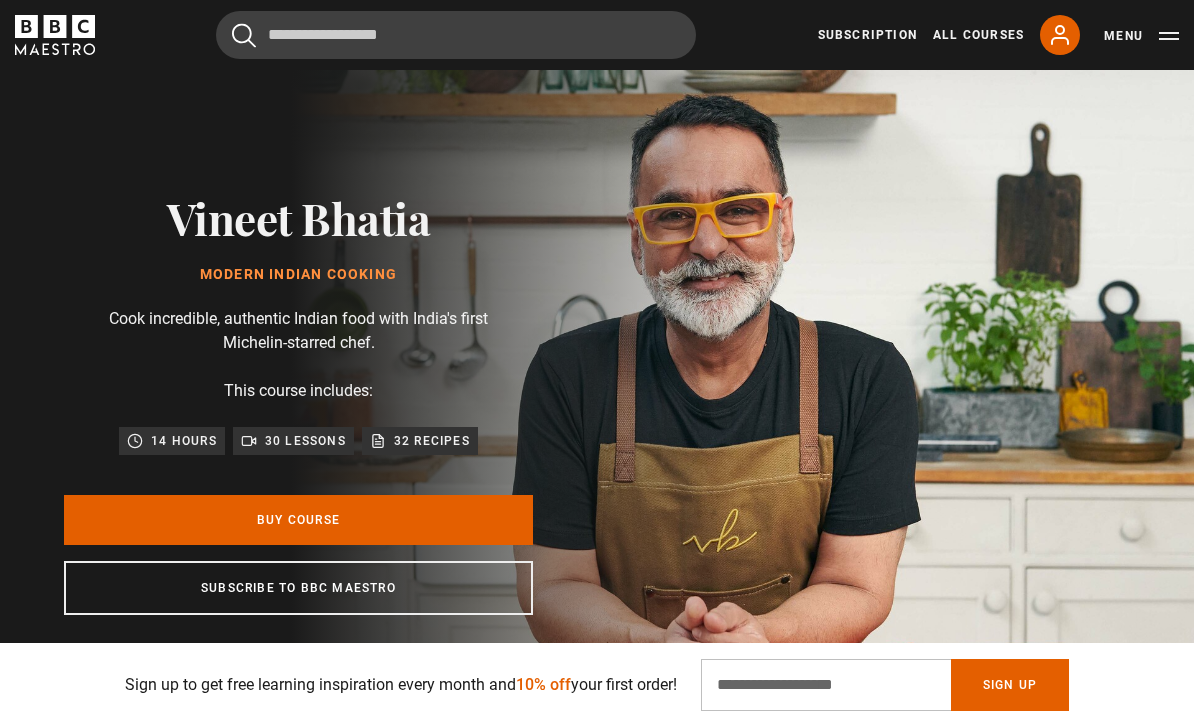 scroll, scrollTop: 979, scrollLeft: 0, axis: vertical 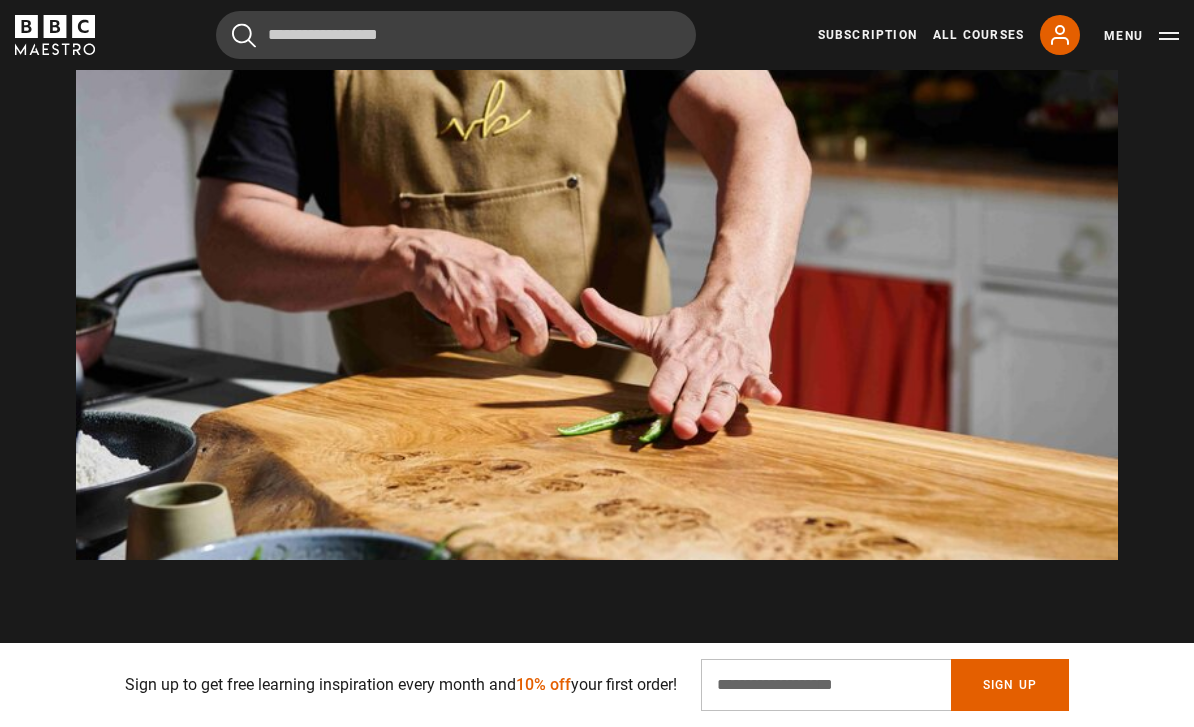 click on "Video Player is loading. Play Course overview for Modern Indian Cooking with Vineet Bhatia Watch preview 10s Skip Back 10 seconds Pause 10s Skip Forward 10 seconds Loaded :  23.67% Pause Mute Current Time  0:16 - Duration  1:30 1x Playback Rate 2x 1.5x 1x , selected 0.5x Captions captions off , selected English  Captions This is a modal window.
Ready to get started?
Buy Course
Gift course
Restart" at bounding box center (597, 267) 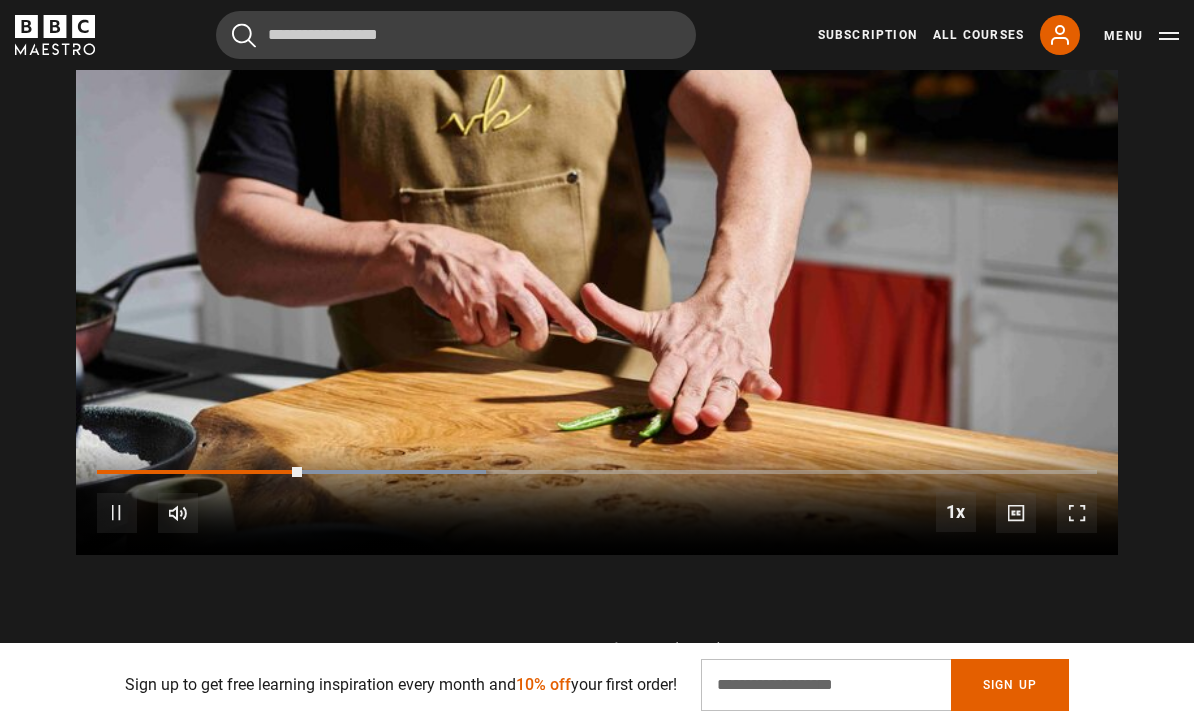 scroll, scrollTop: 1967, scrollLeft: 0, axis: vertical 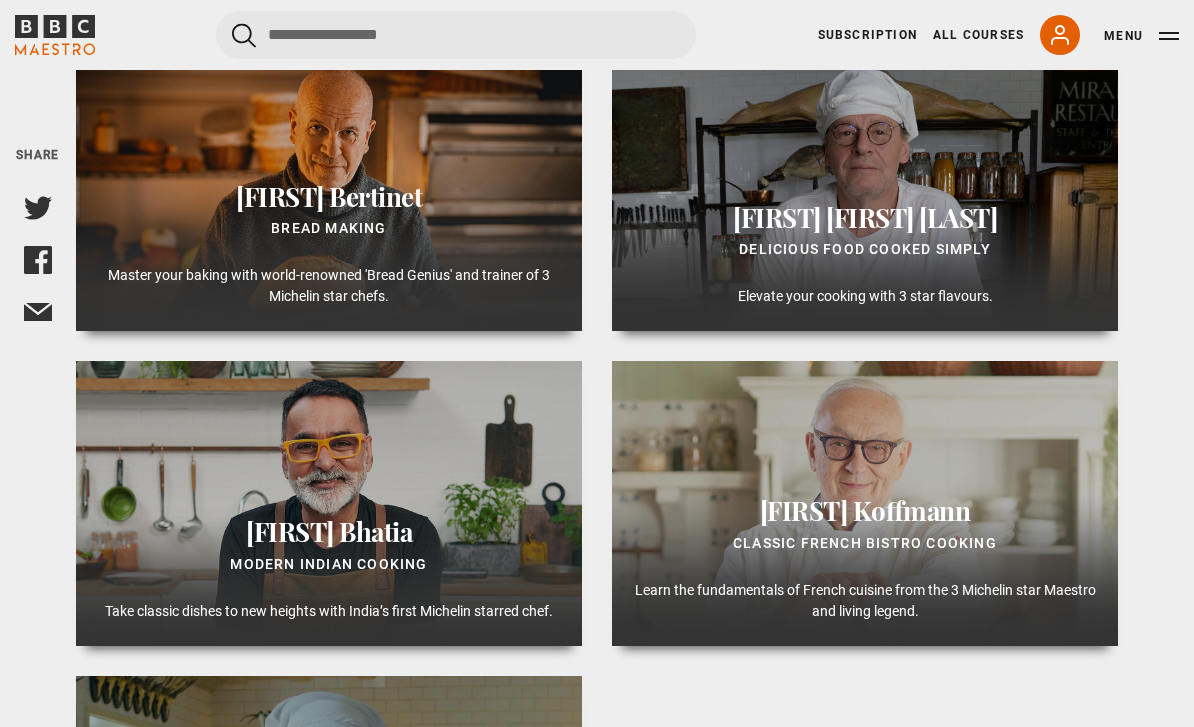 click on "Marco    Pierre White
Delicious Food Cooked Simply
Elevate your cooking with 3 star flavours." at bounding box center (865, 189) 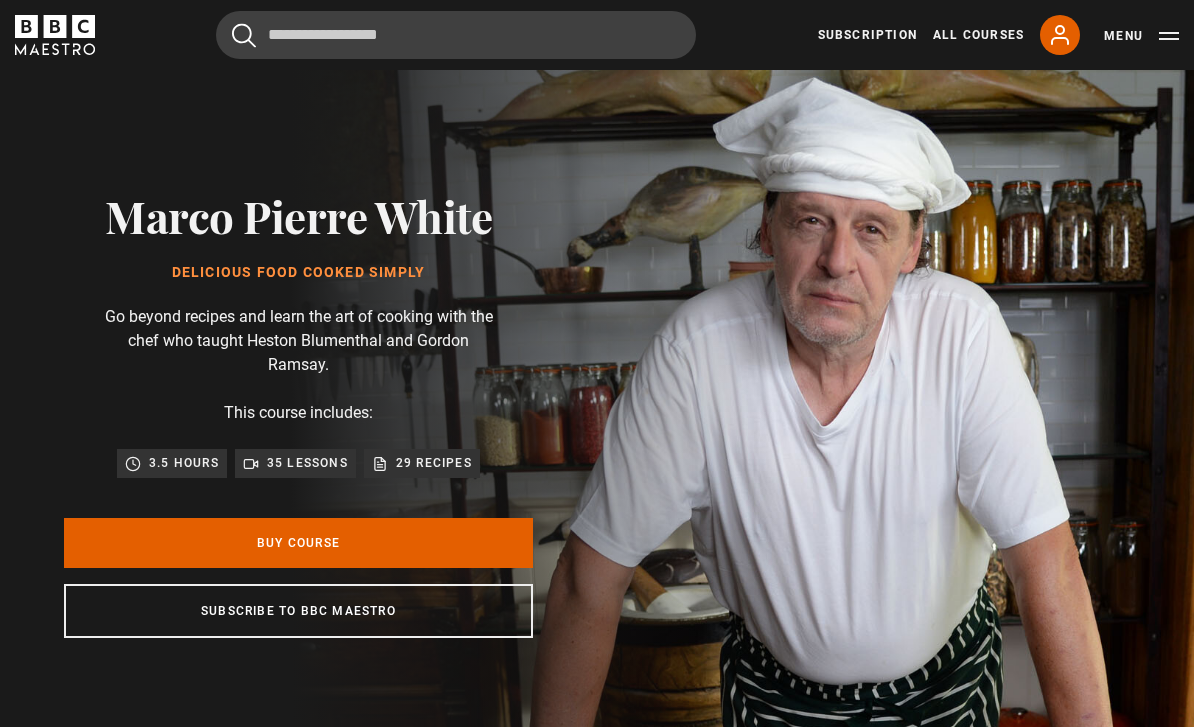scroll, scrollTop: 0, scrollLeft: 0, axis: both 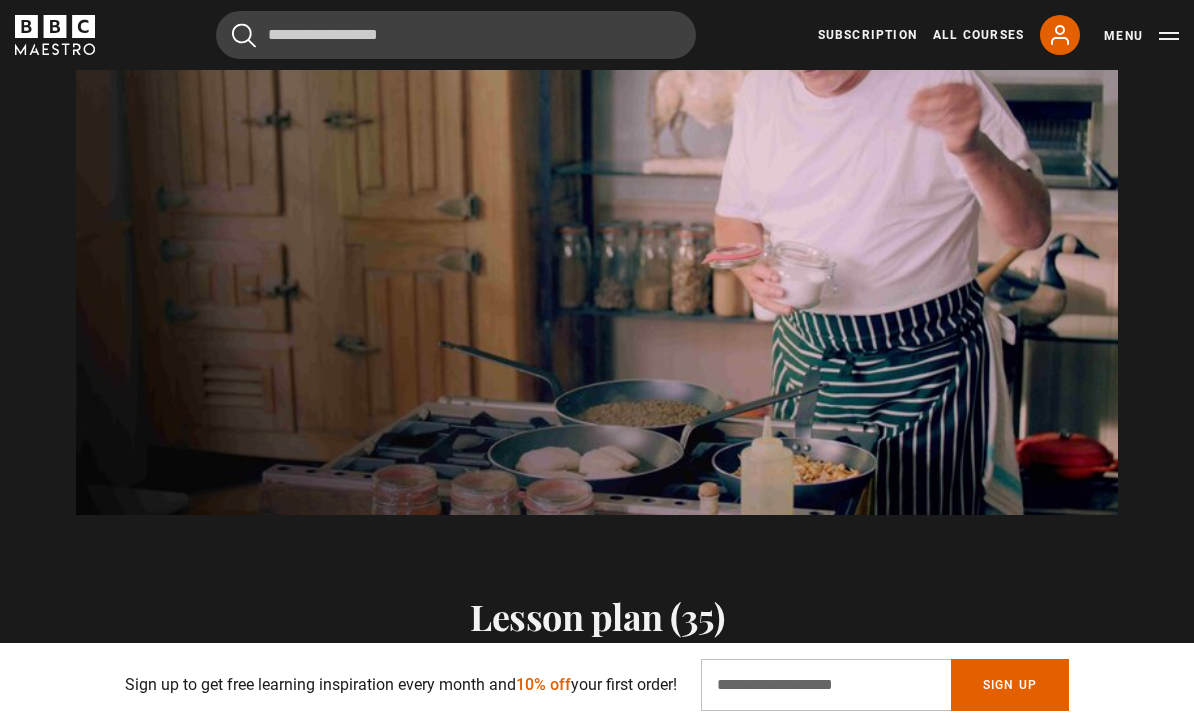 click on "Video Player is loading. Play Course overview for Delicious Food Cooked Simply with Marco Pierre White Watch preview 10s Skip Back 10 seconds Pause 10s Skip Forward 10 seconds Loaded :  12.50% Pause Mute Current Time  0:05 - Duration  2:00 1x Playback Rate 2x 1.5x 1x , selected 0.5x Captions captions off , selected English  Captions This is a modal window.
Ready to get started?
Buy Course
Gift course
Restart
Video Player is loading. Play Course overview for Delicious Food Cooked Simply with Marco Pierre White Watch preview 10s Skip Back 10 seconds 10s Skip Forward 10 seconds Loaded :  4.10% Play Mute Current Time  0:00 - Duration  2:00 1x Playback Rate 2x 1.5x 1x , selected 0.5x Captions captions off , selected English  Captions This is a modal window." at bounding box center [597, 221] 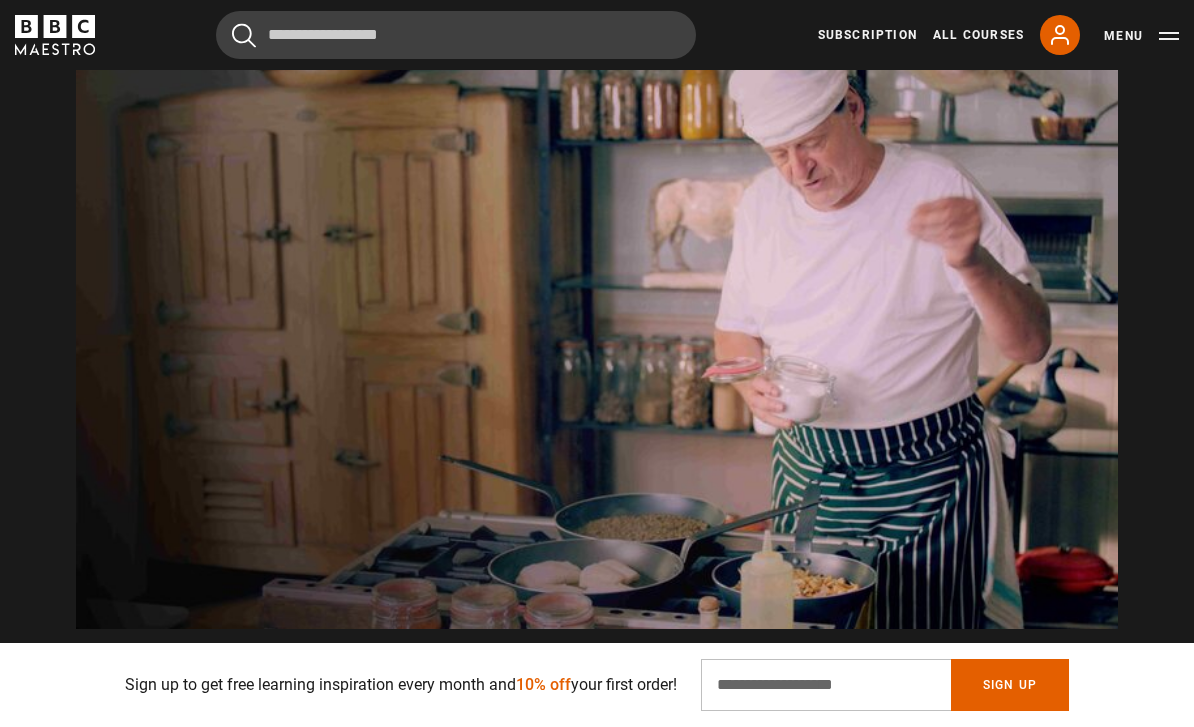 scroll, scrollTop: 1836, scrollLeft: 0, axis: vertical 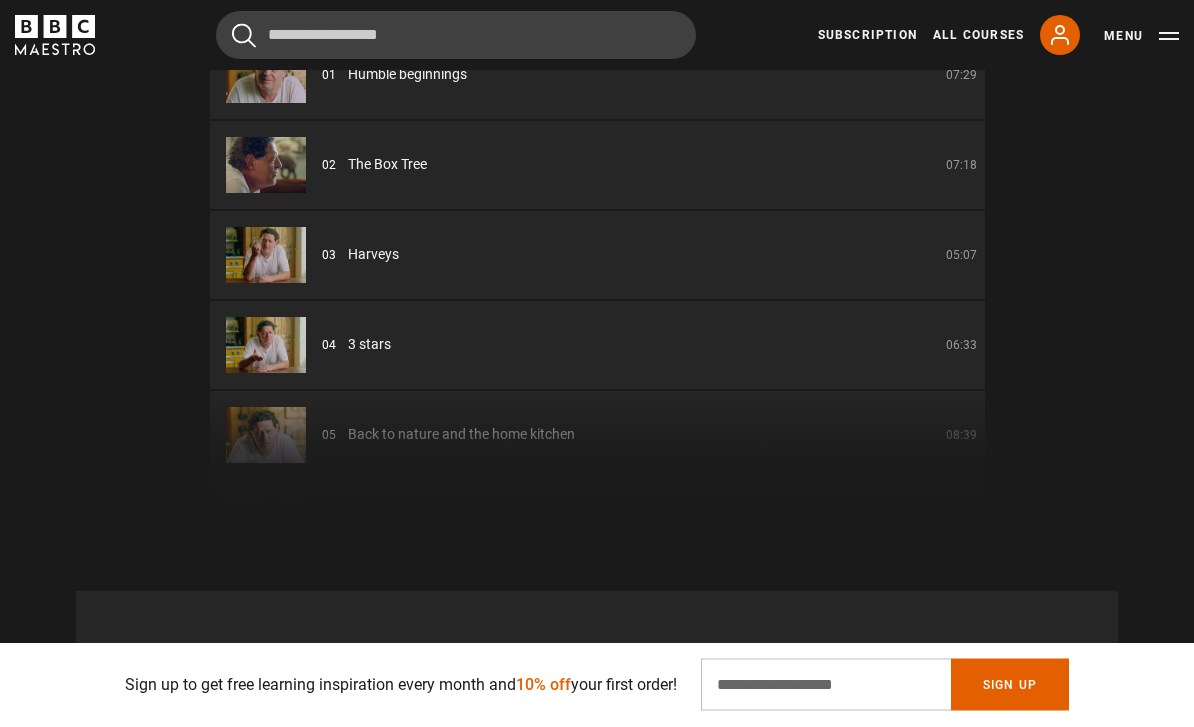 click on "03
Harveys
05:07" at bounding box center (597, 256) 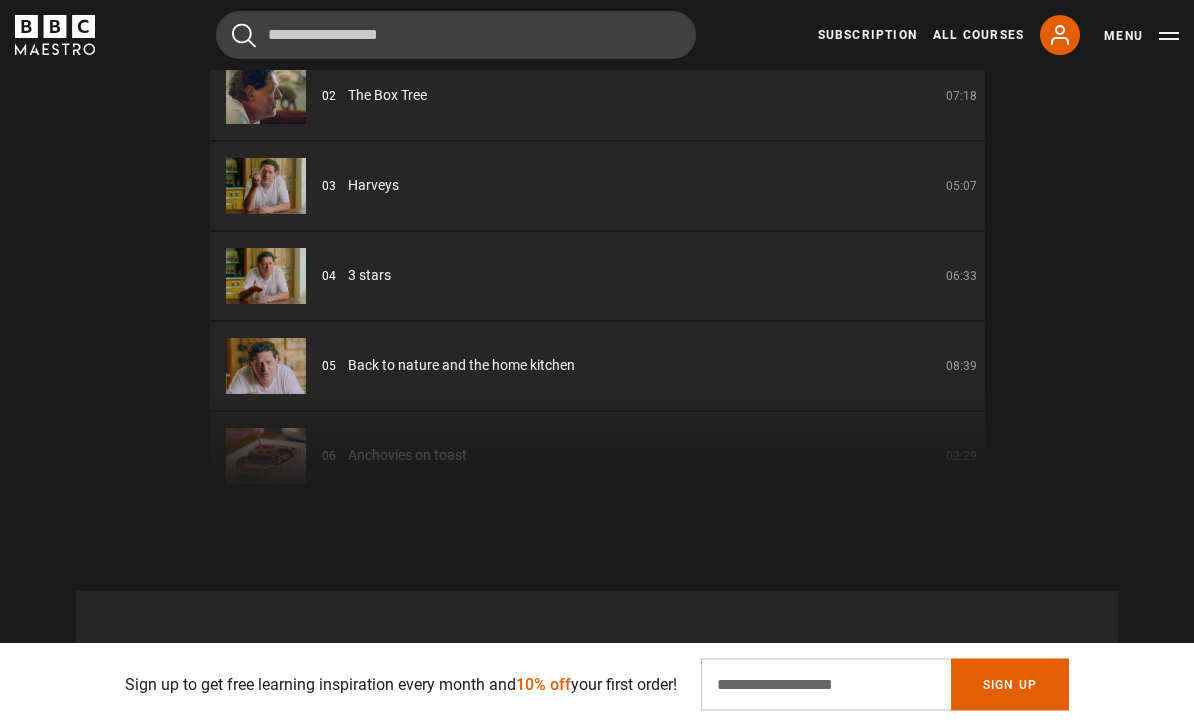 scroll, scrollTop: 76, scrollLeft: 0, axis: vertical 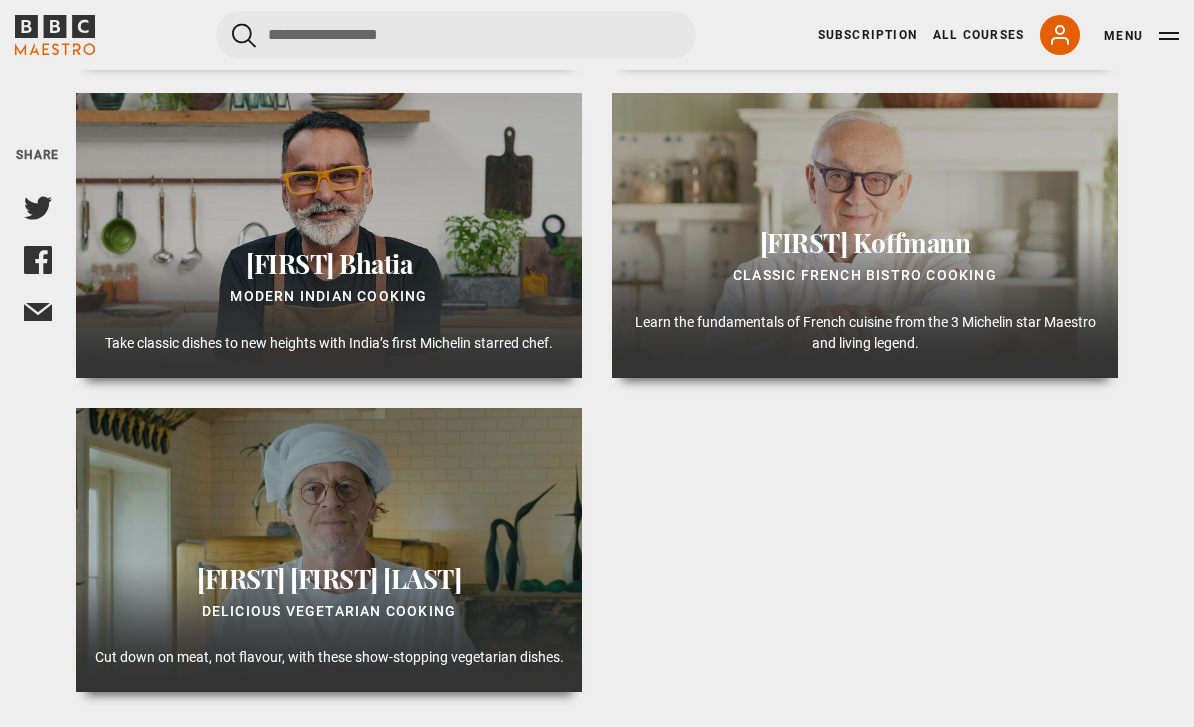 click on "Koffmann" at bounding box center [912, 243] 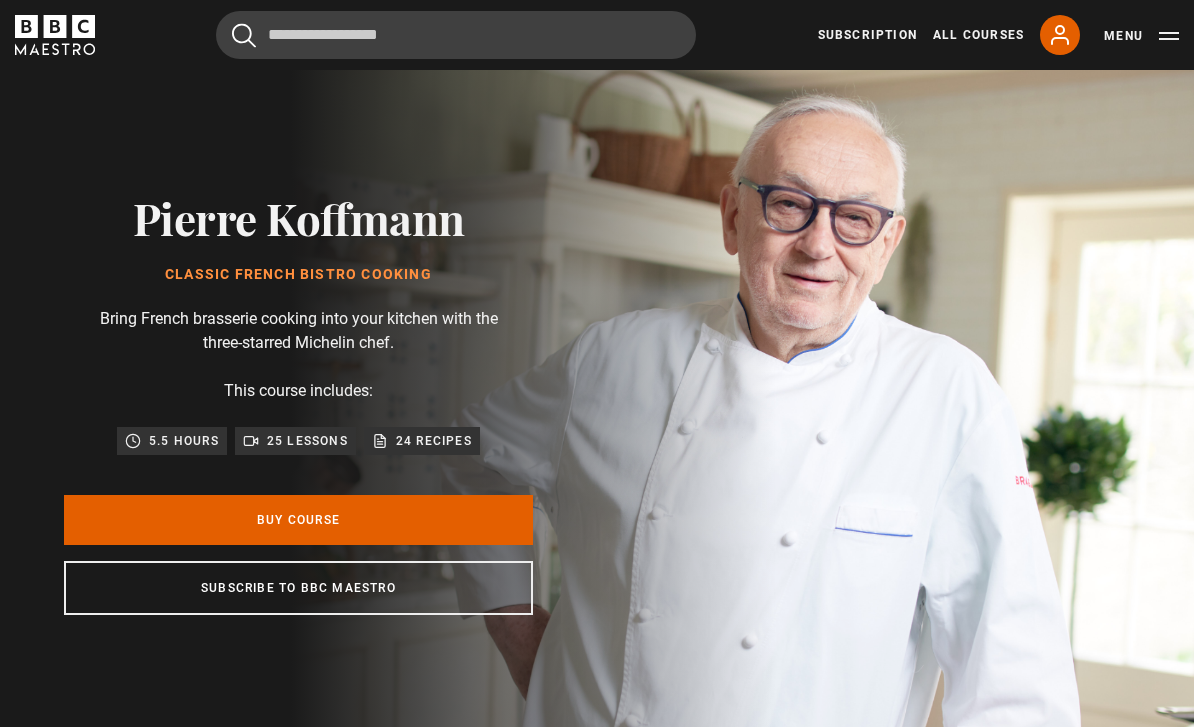 scroll, scrollTop: 0, scrollLeft: 0, axis: both 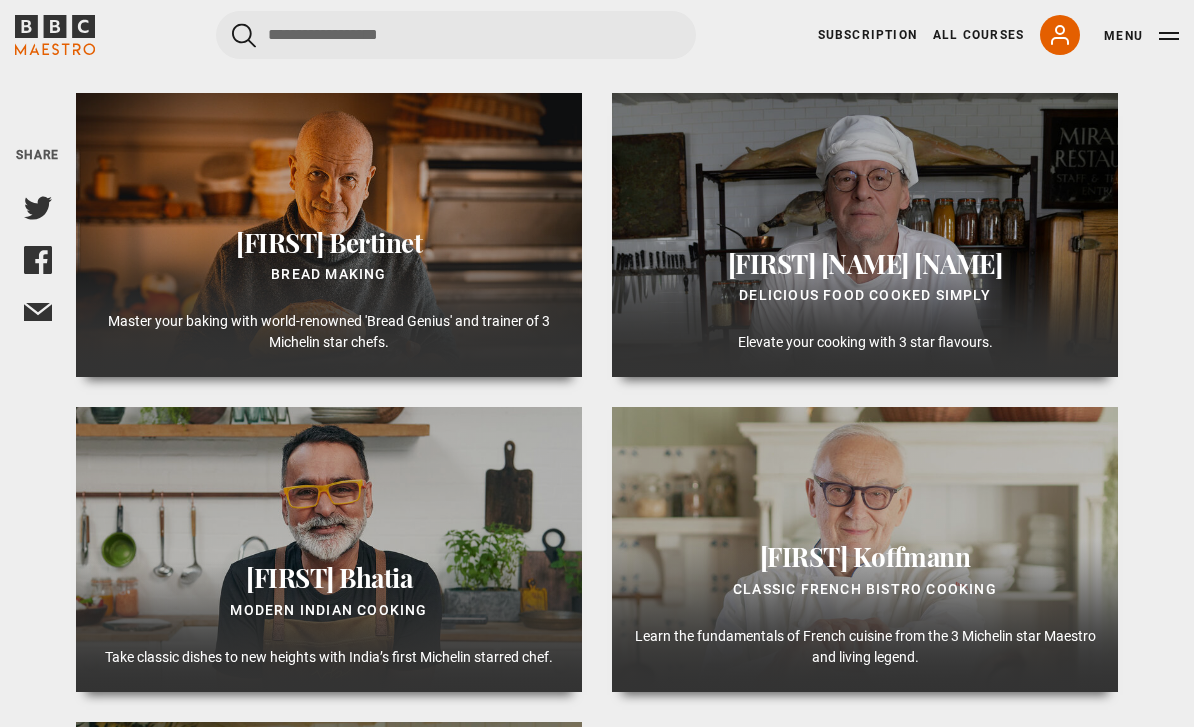 click on "Delicious Food Cooked Simply" at bounding box center [865, 296] 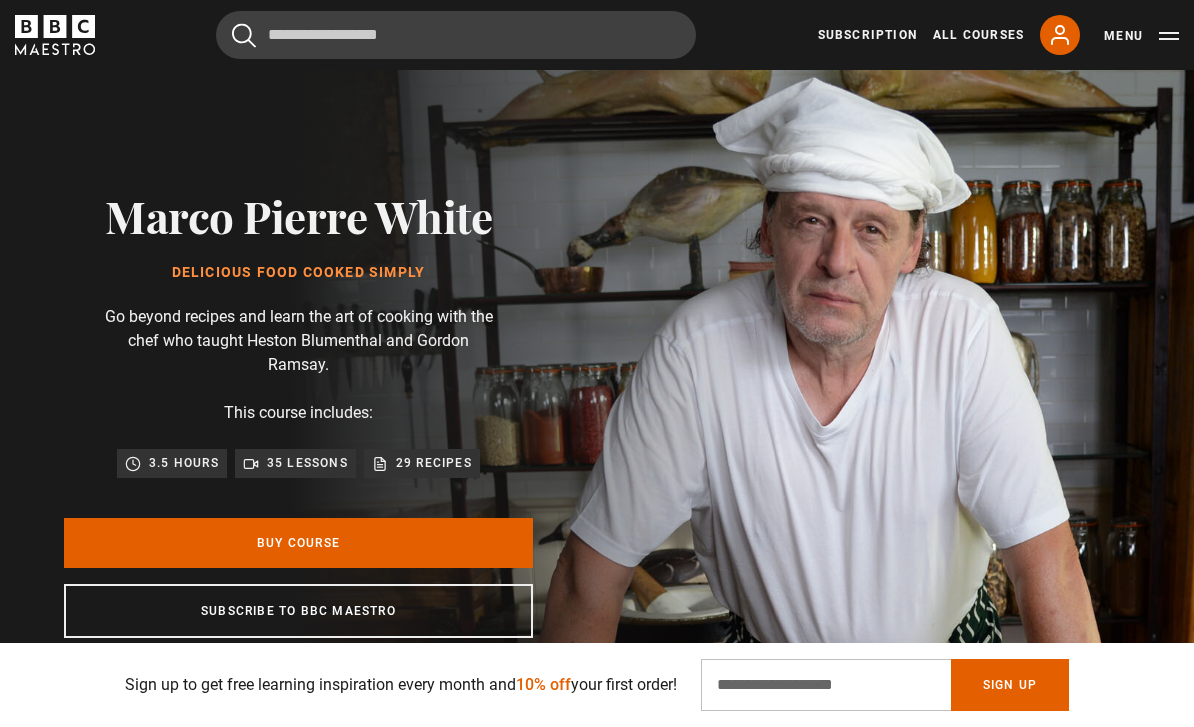 scroll, scrollTop: 246, scrollLeft: 0, axis: vertical 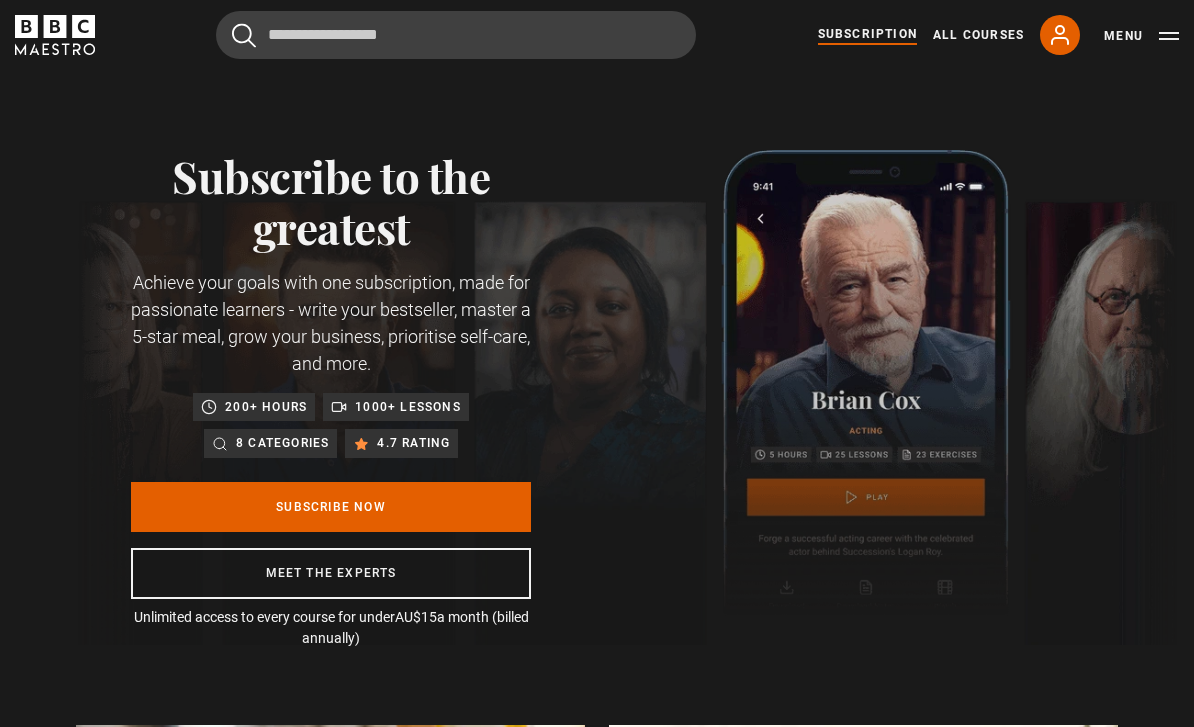 click on "Subscription" at bounding box center (867, 35) 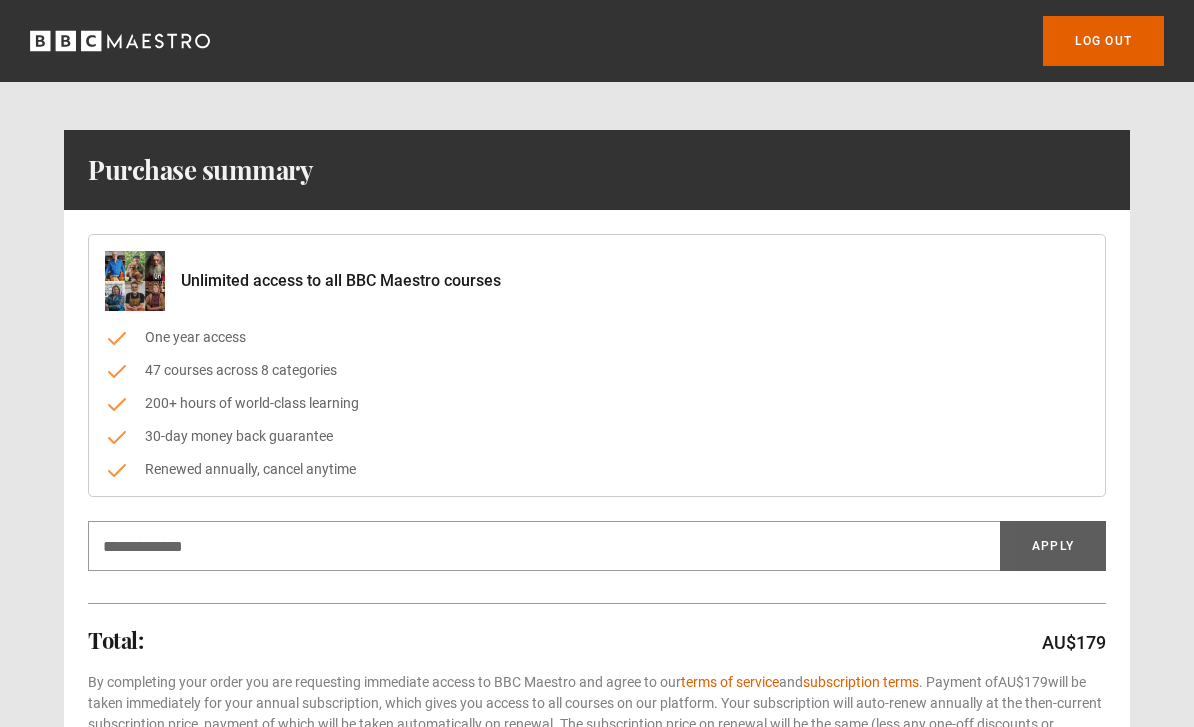 scroll, scrollTop: 0, scrollLeft: 0, axis: both 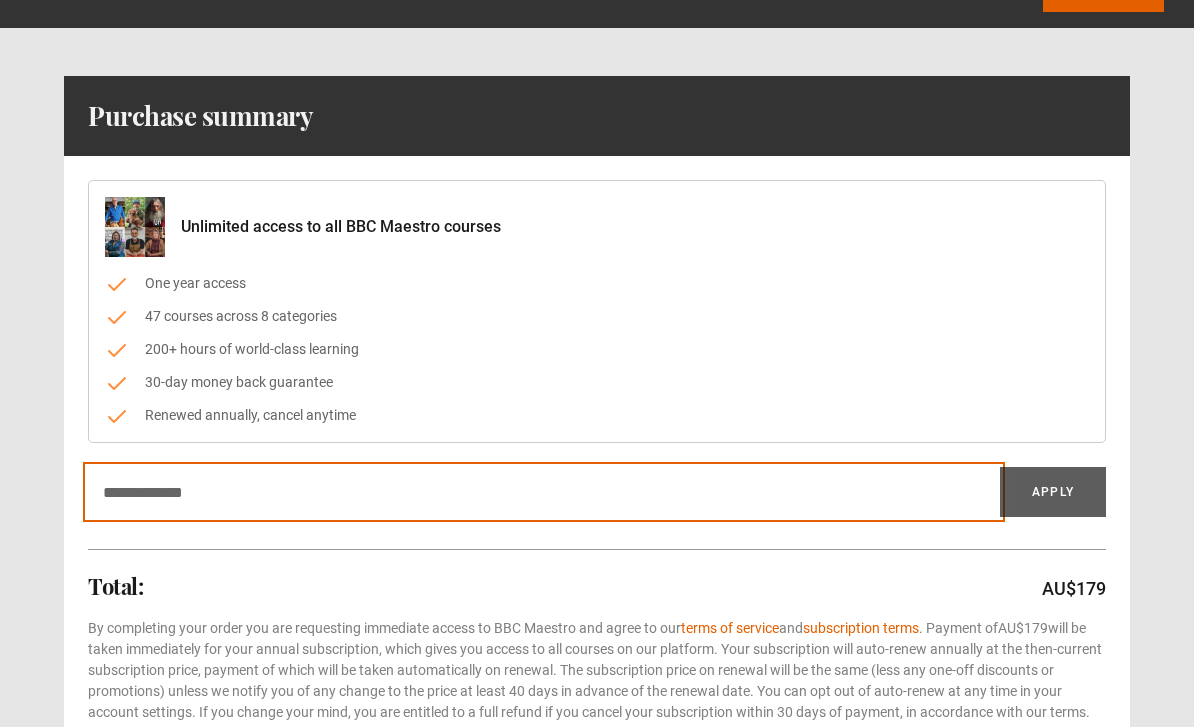 click on "Discount code" at bounding box center (544, 492) 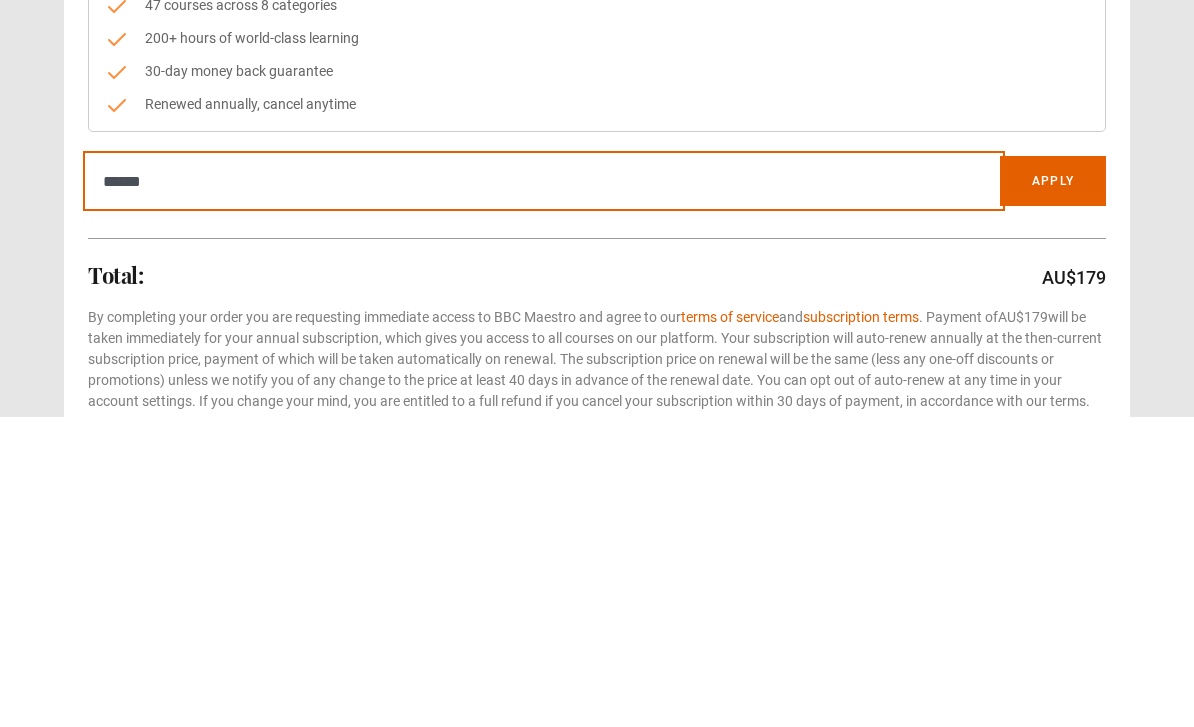 type on "******" 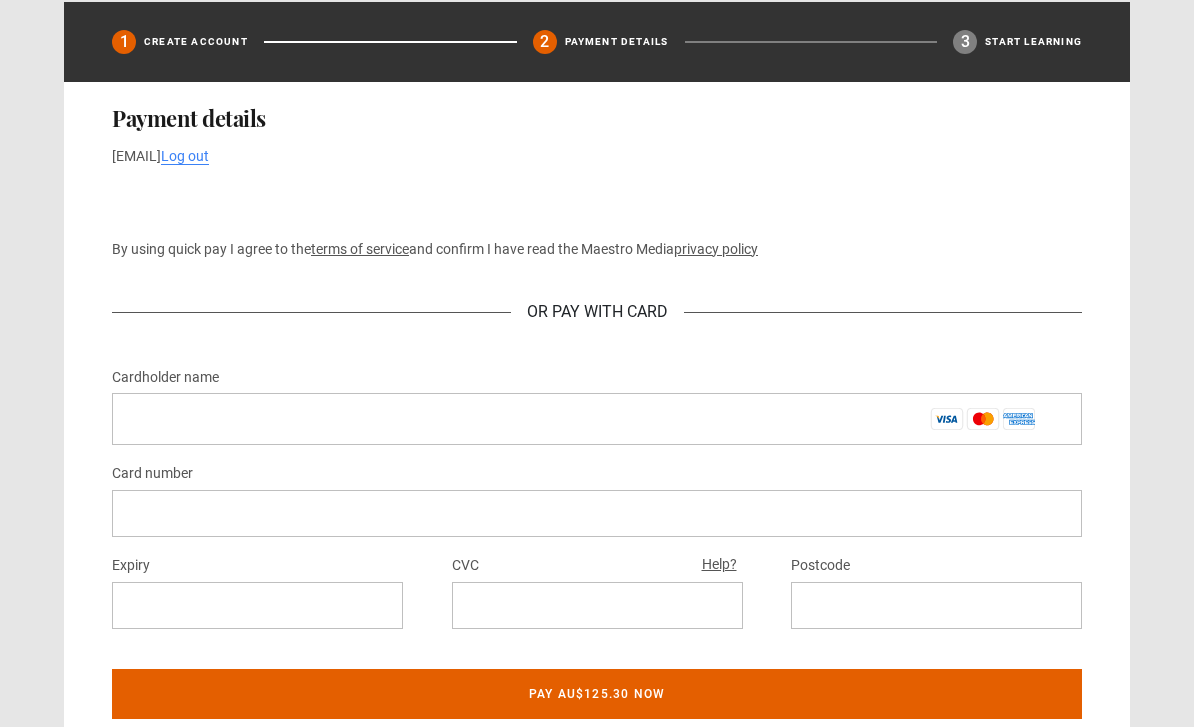 scroll, scrollTop: 898, scrollLeft: 0, axis: vertical 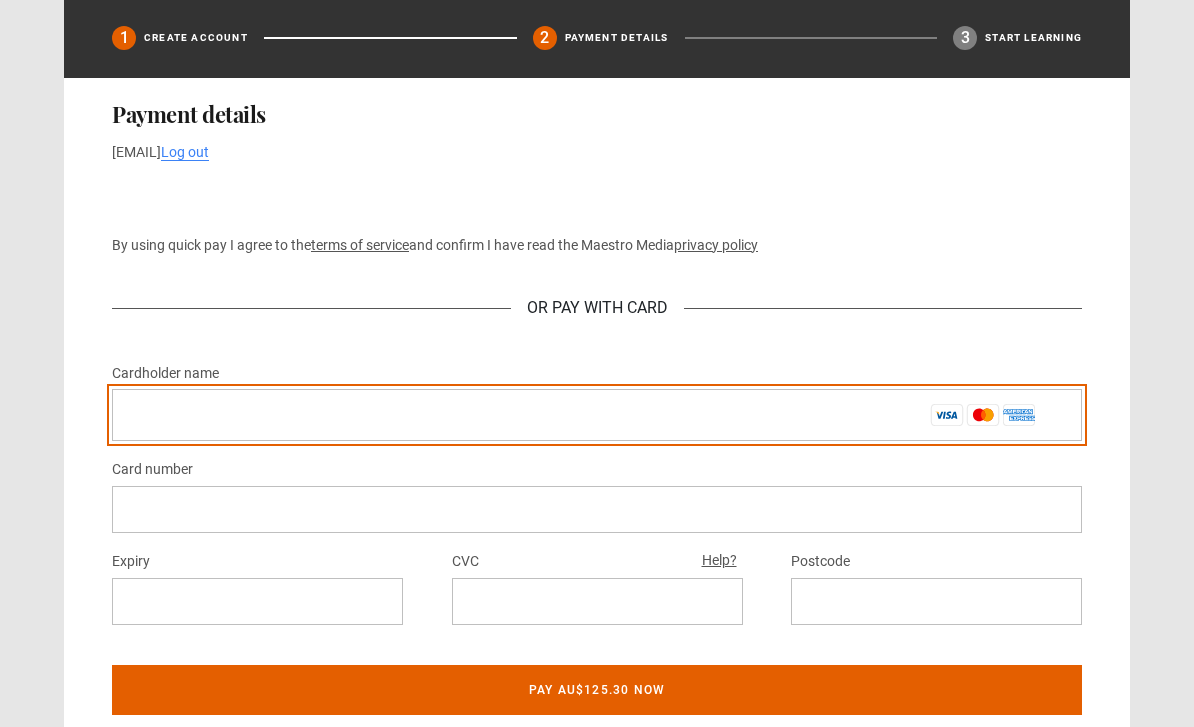 click on "Cardholder name  *" at bounding box center [597, 416] 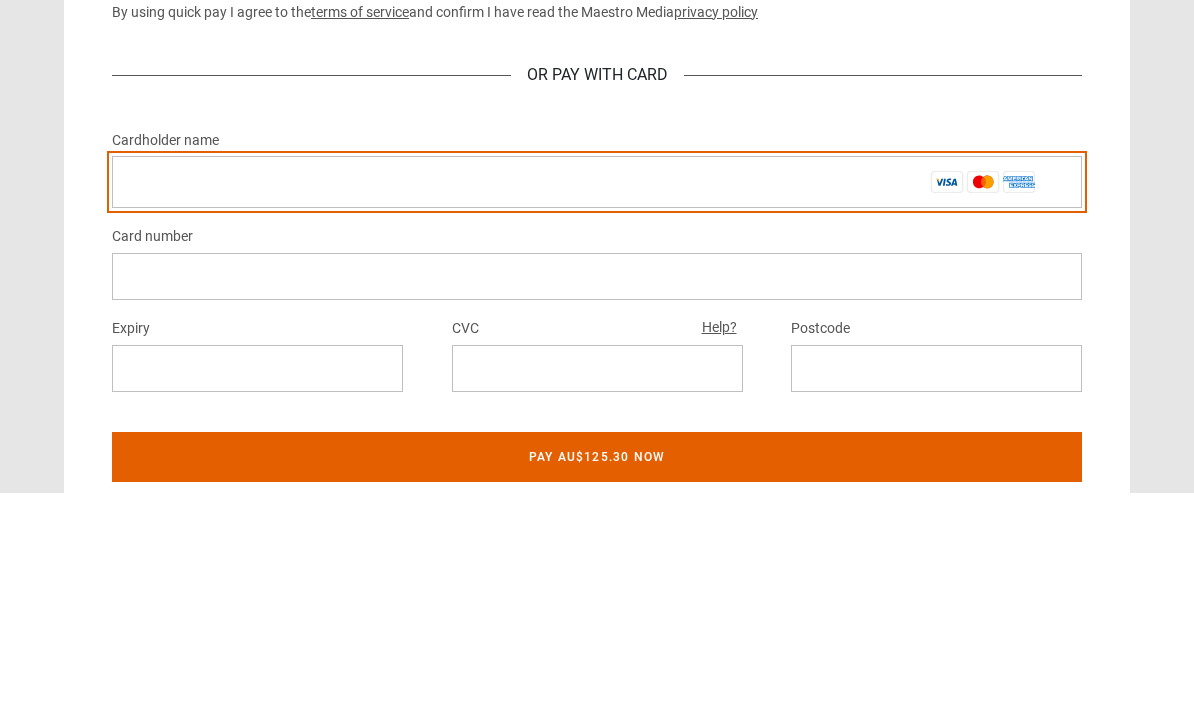 click on "Pay AU$125.30 now" at bounding box center [597, 691] 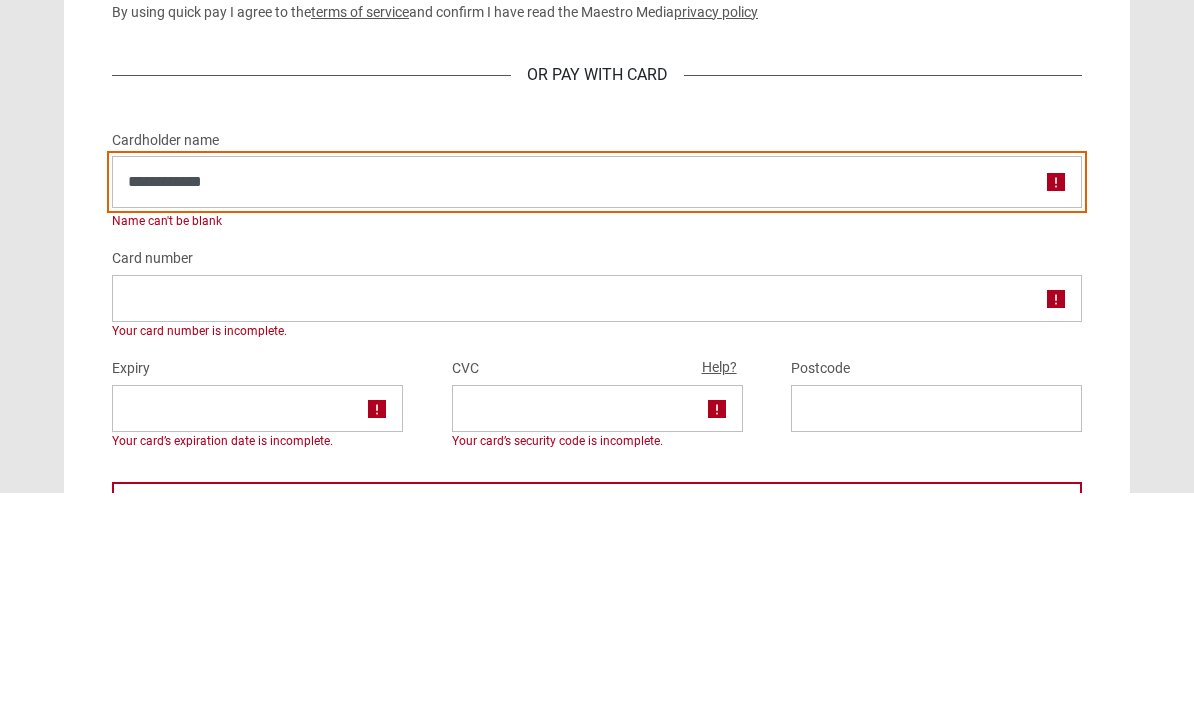 click on "**********" at bounding box center [597, 416] 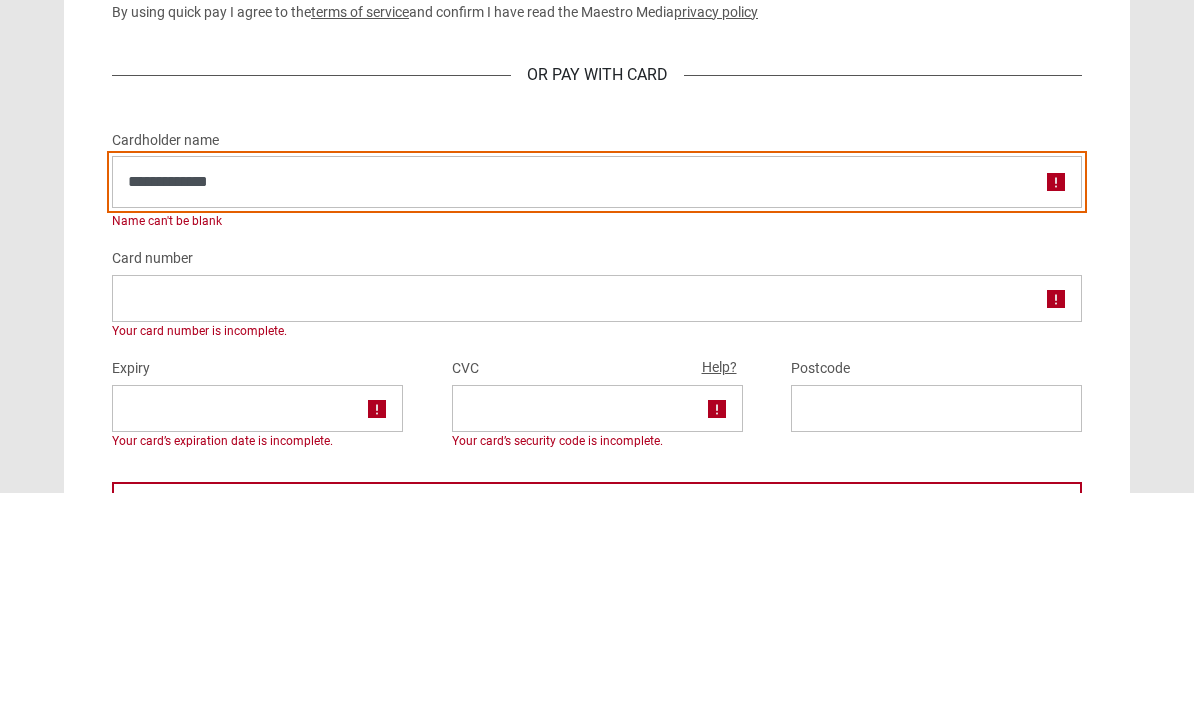 type on "**********" 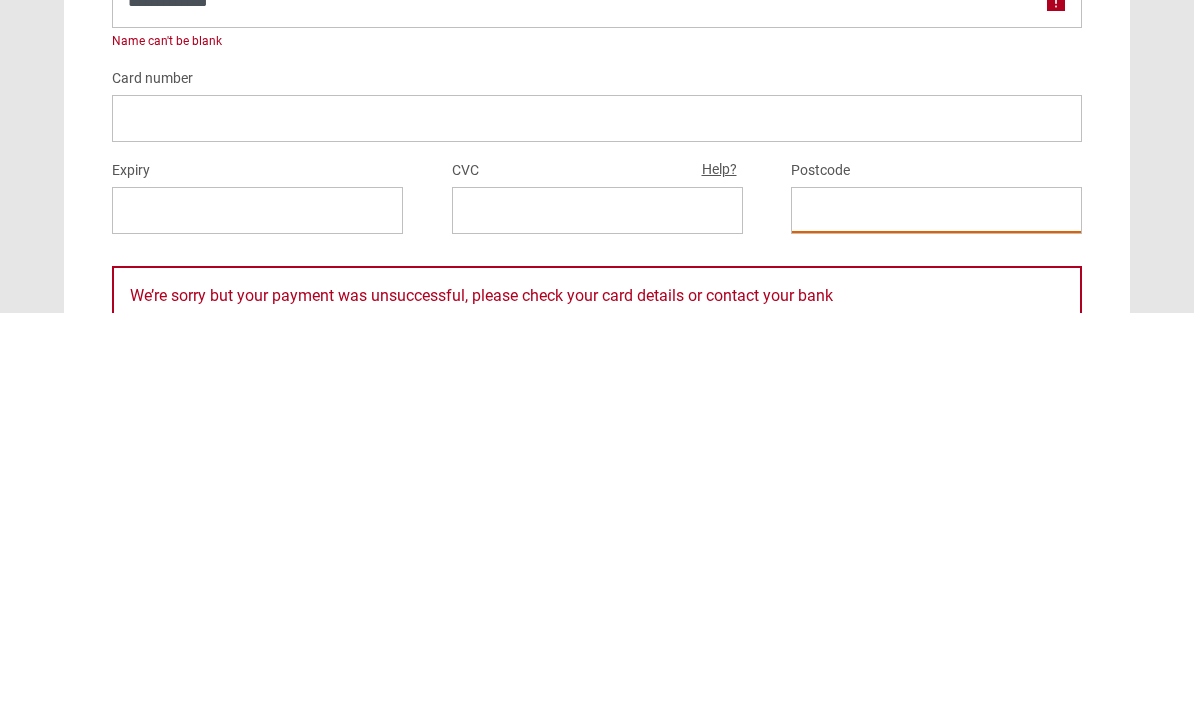 scroll, scrollTop: 1313, scrollLeft: 0, axis: vertical 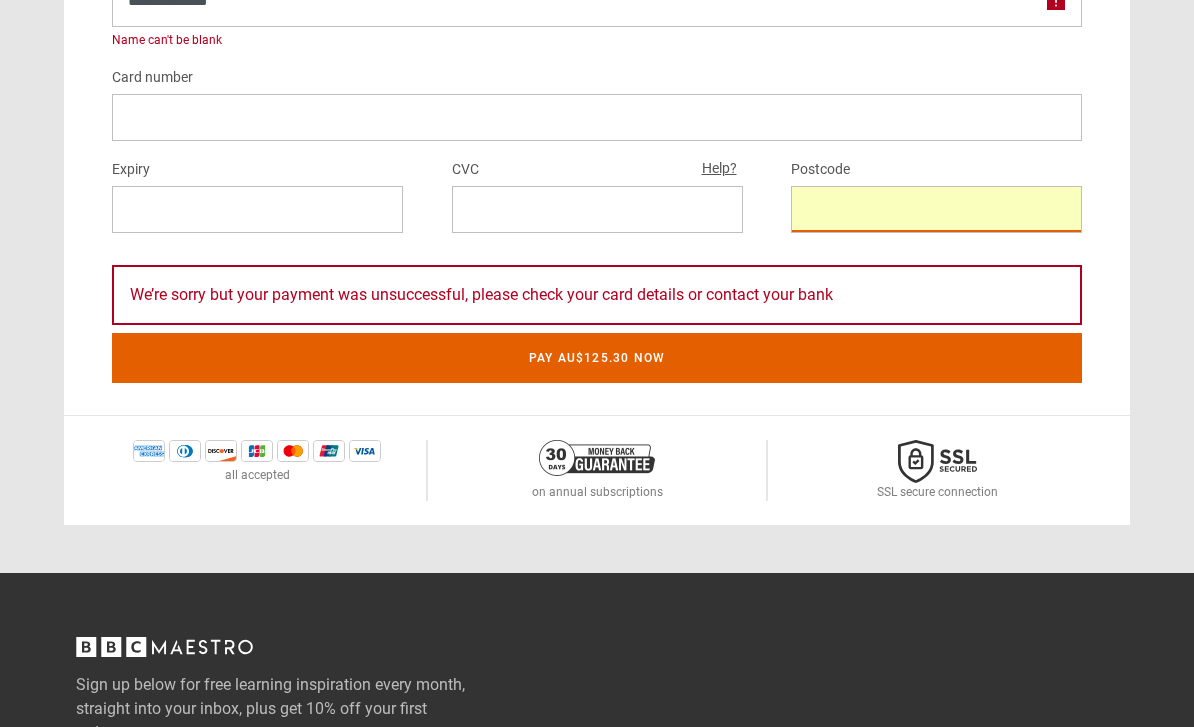 click on "Pay AU$125.30 now" at bounding box center (597, 358) 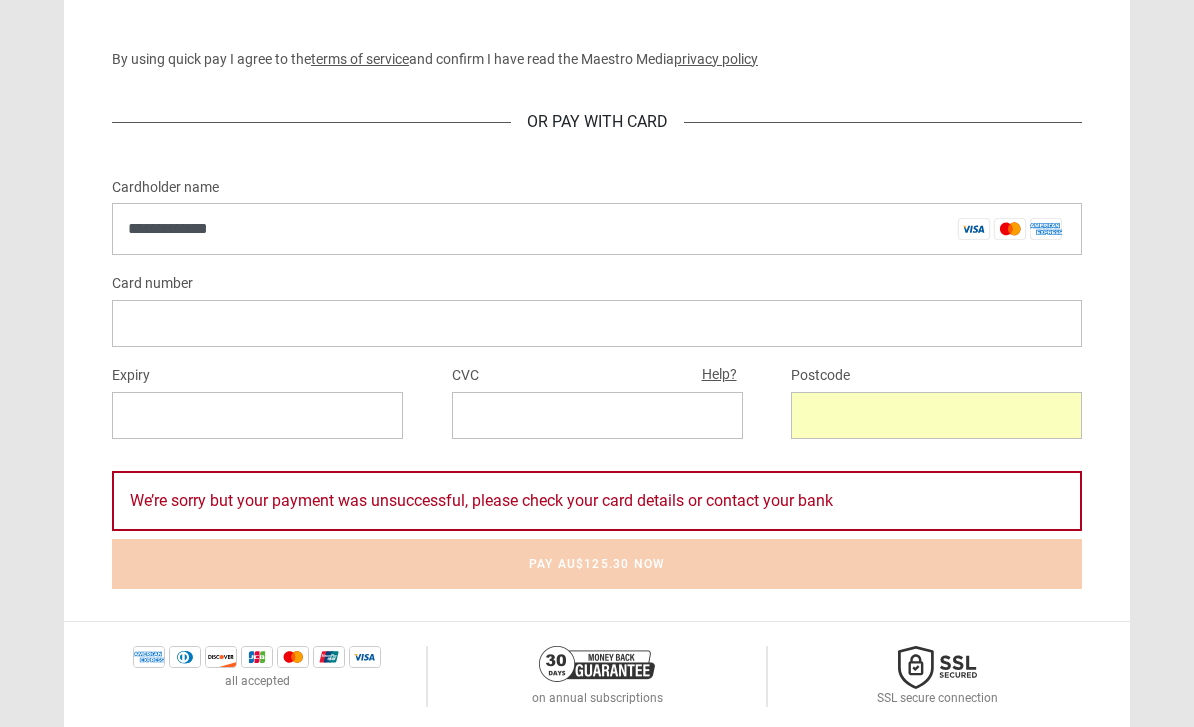 scroll, scrollTop: 1089, scrollLeft: 0, axis: vertical 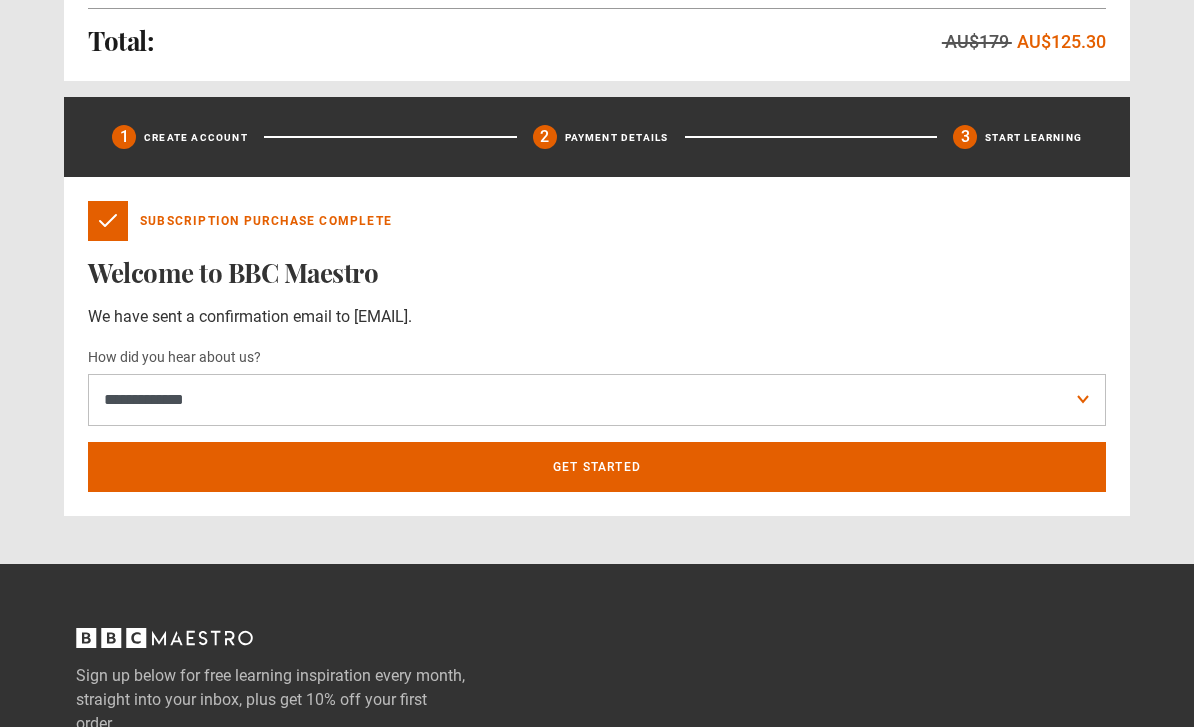 click on "**********" at bounding box center [597, 347] 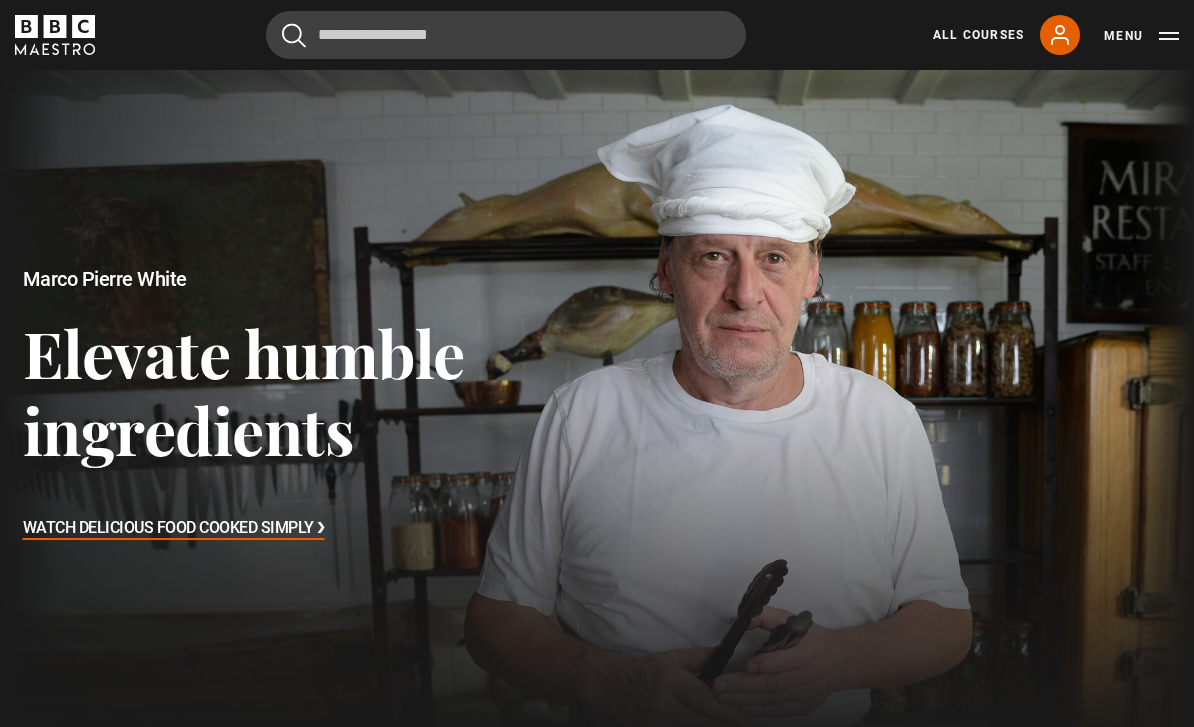 scroll, scrollTop: 665, scrollLeft: 0, axis: vertical 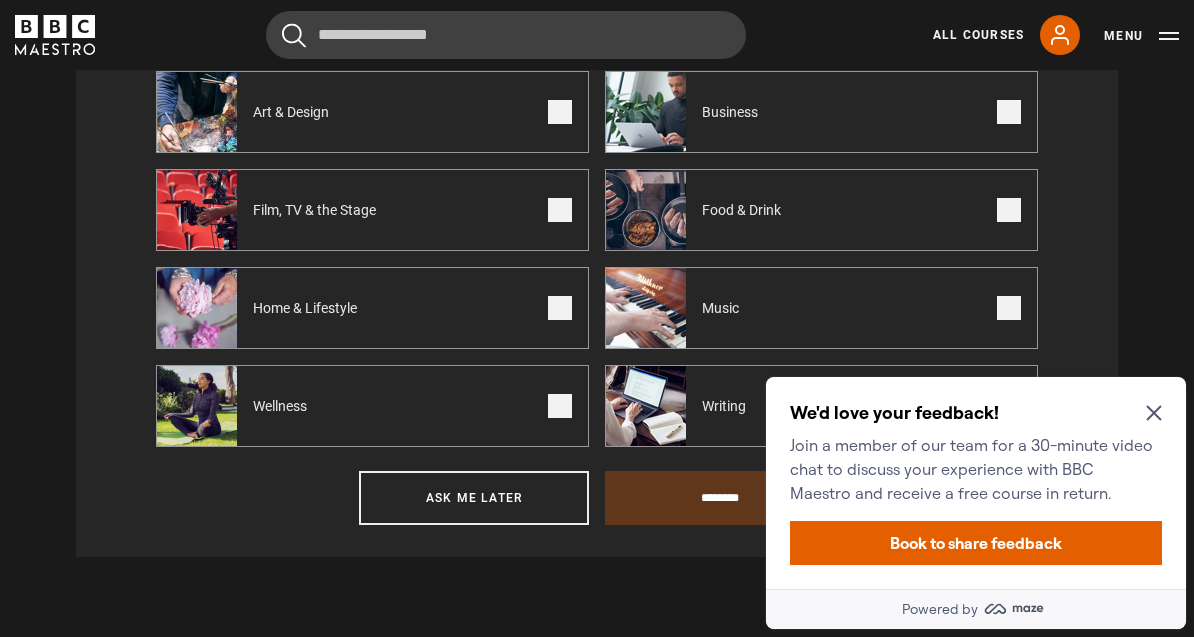 click on "Food & Drink" at bounding box center (821, 210) 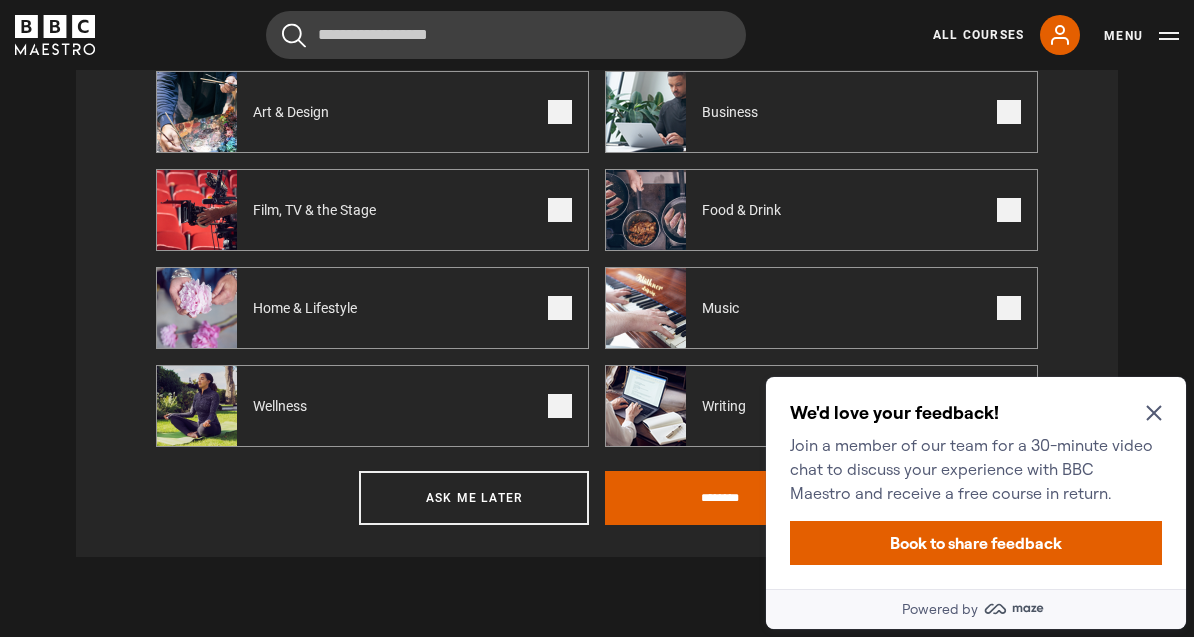 click at bounding box center (1009, 112) 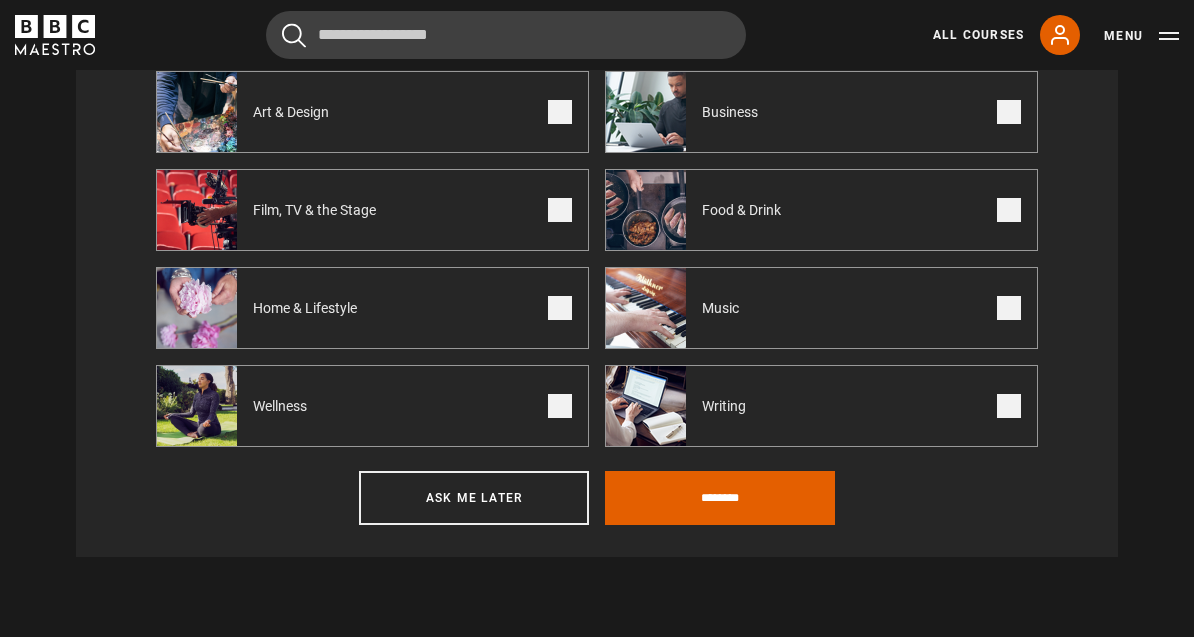 click on "********" at bounding box center (720, 498) 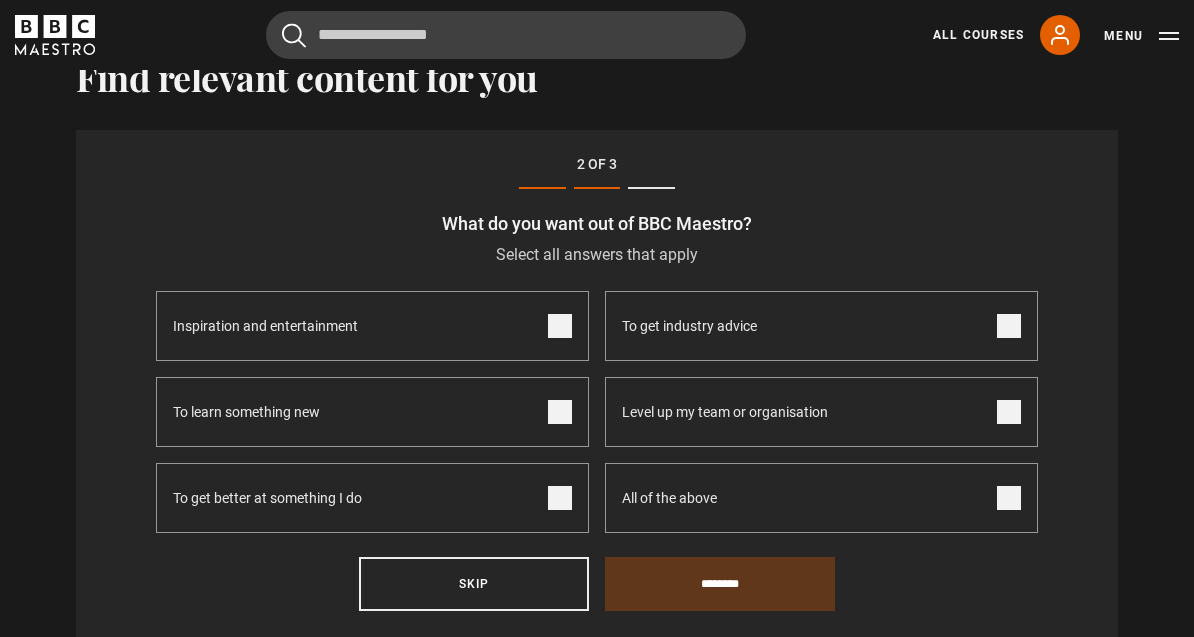 scroll, scrollTop: 665, scrollLeft: 0, axis: vertical 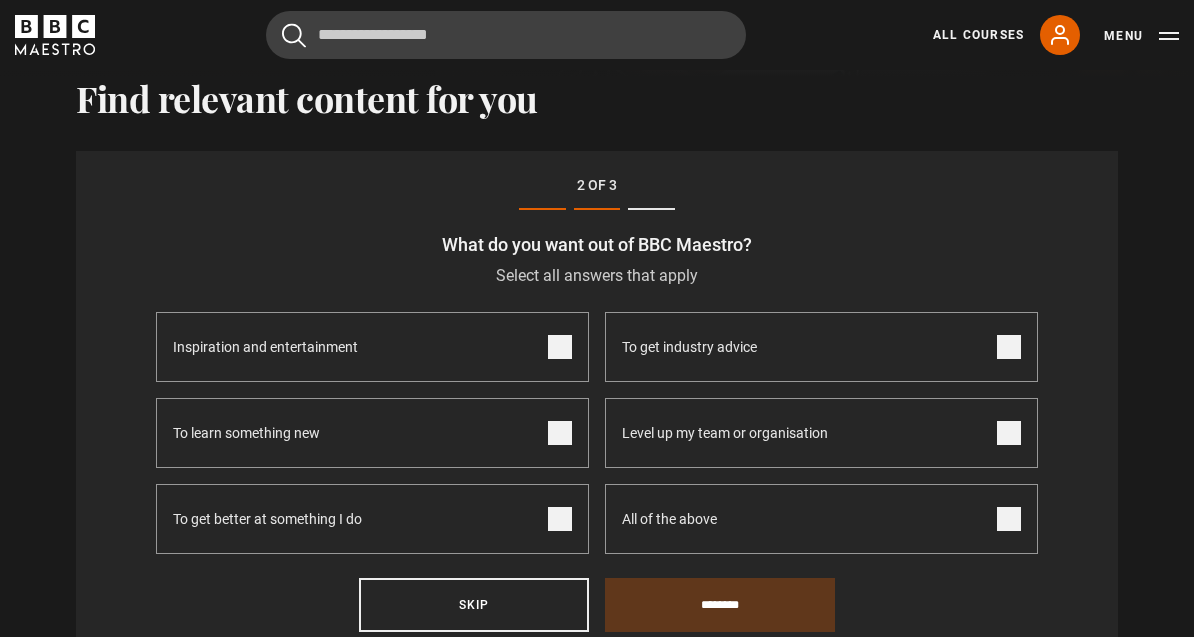 click on "Skip" at bounding box center [474, 605] 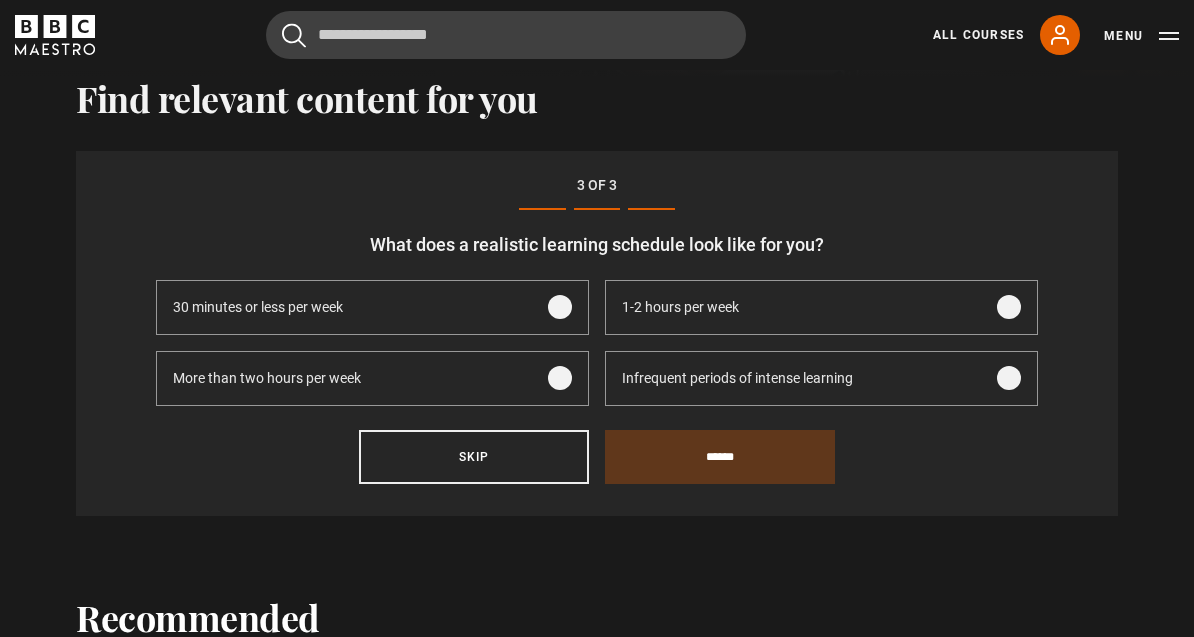 click on "Skip" at bounding box center [474, 457] 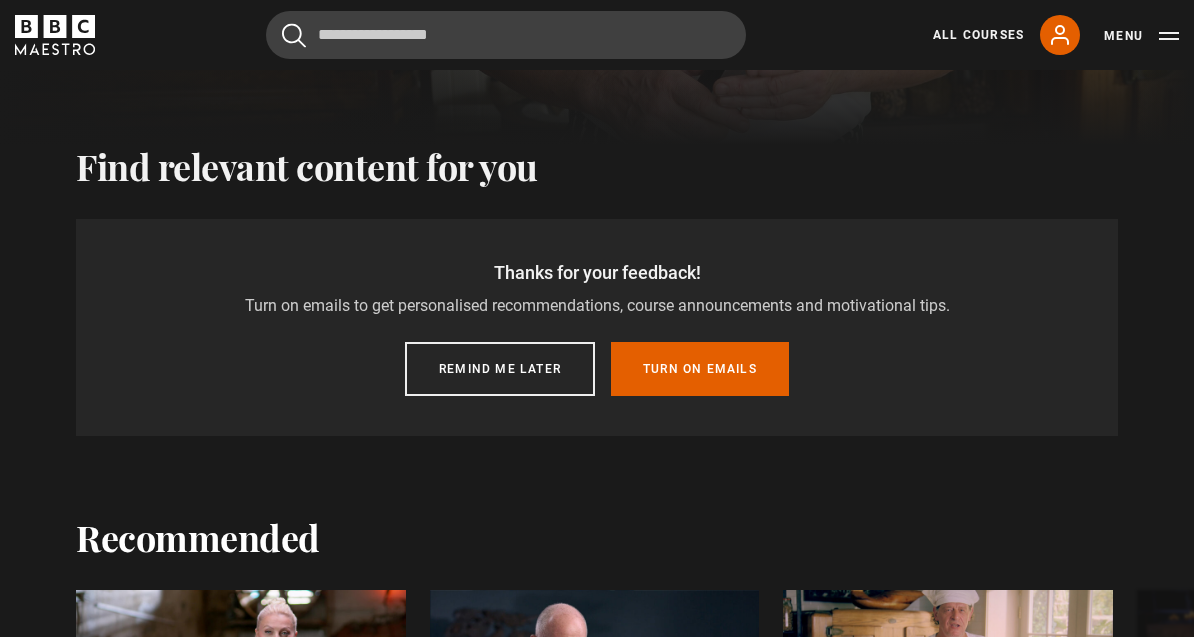 scroll, scrollTop: 591, scrollLeft: 0, axis: vertical 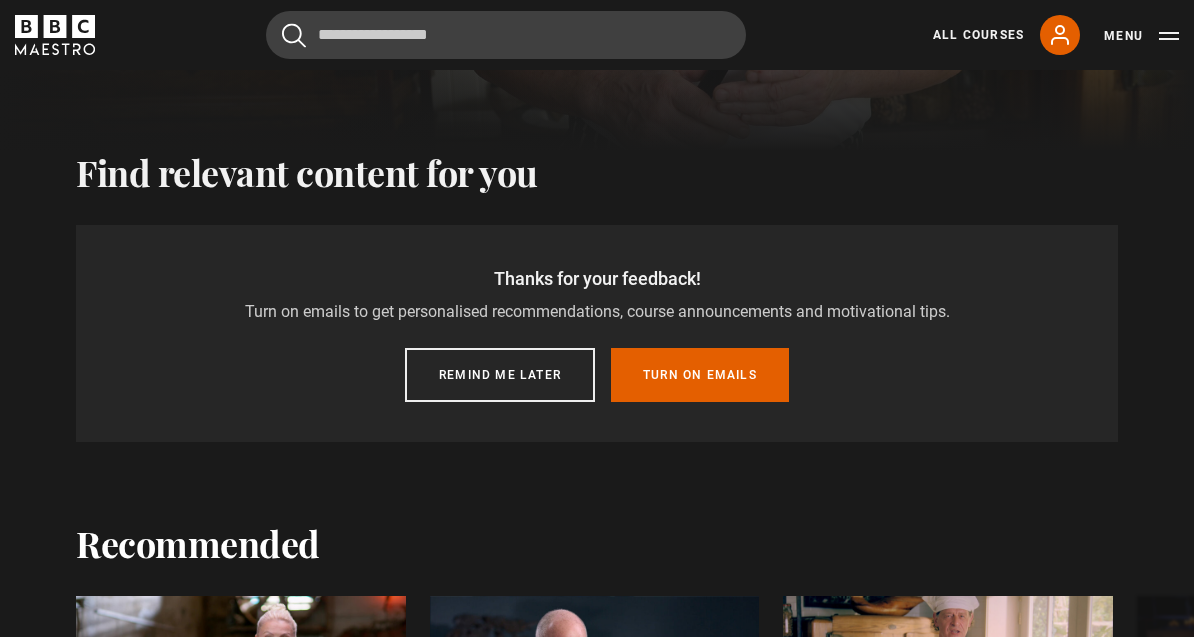 click on "Remind me later" at bounding box center [500, 375] 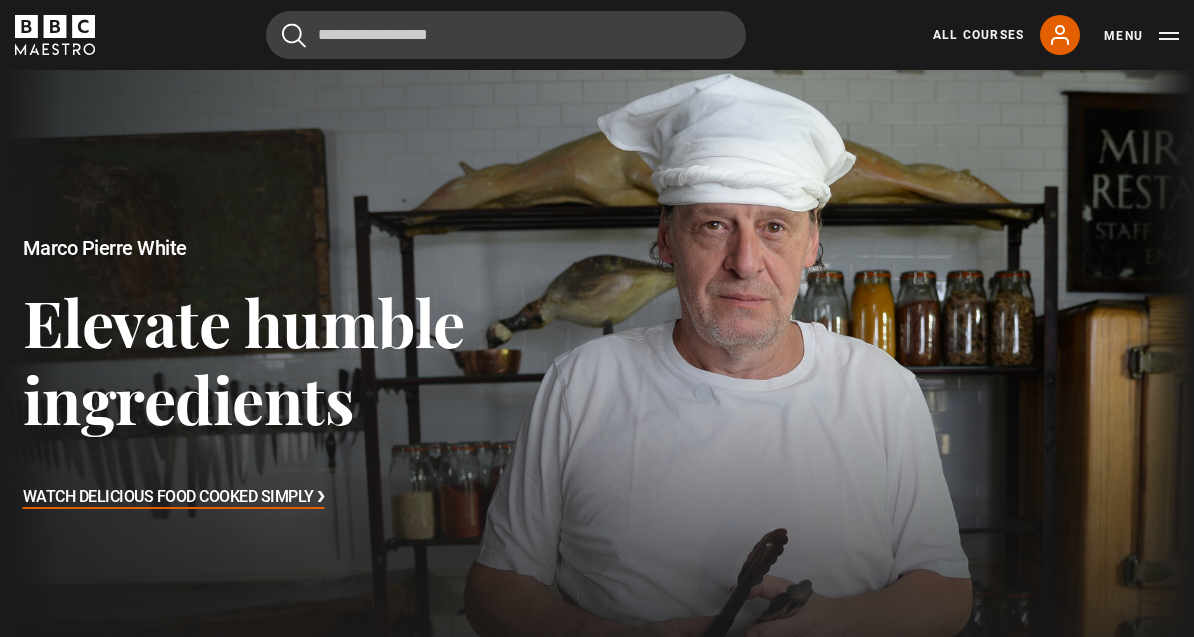 scroll, scrollTop: 0, scrollLeft: 0, axis: both 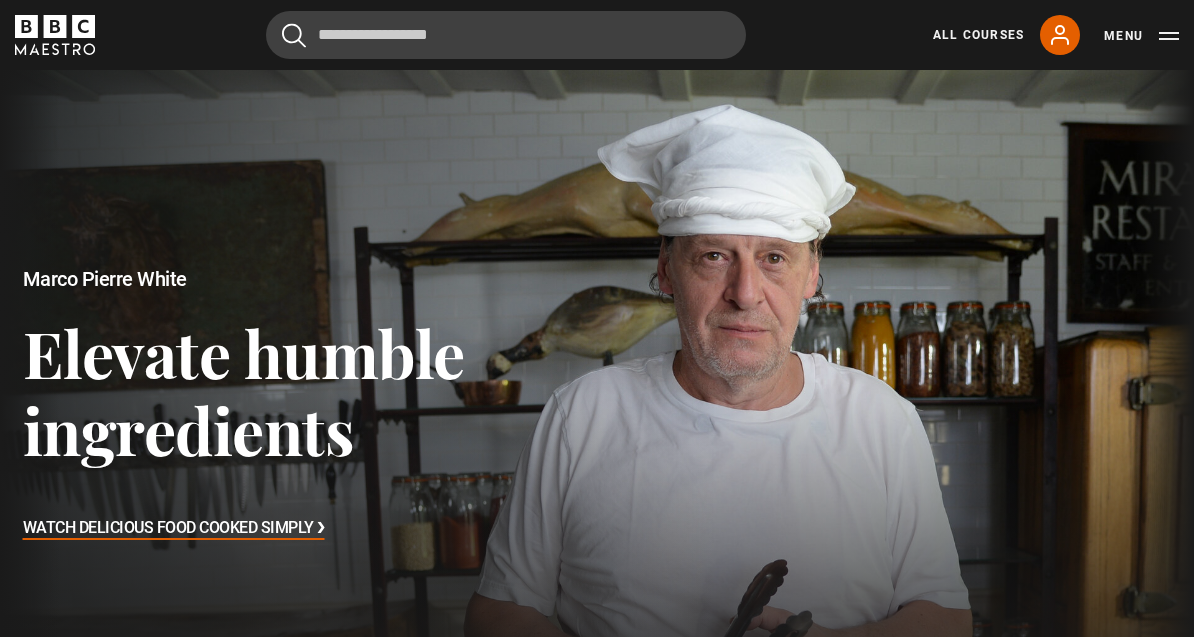 click on "All Courses" at bounding box center [978, 35] 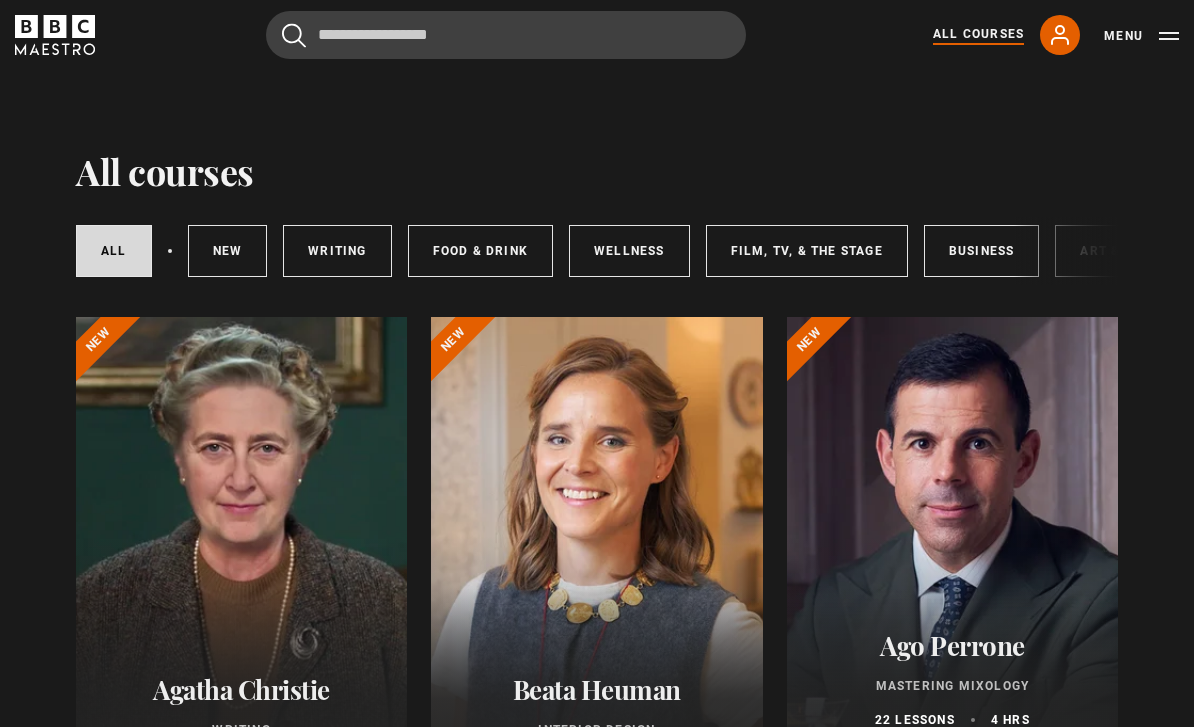 scroll, scrollTop: 0, scrollLeft: 0, axis: both 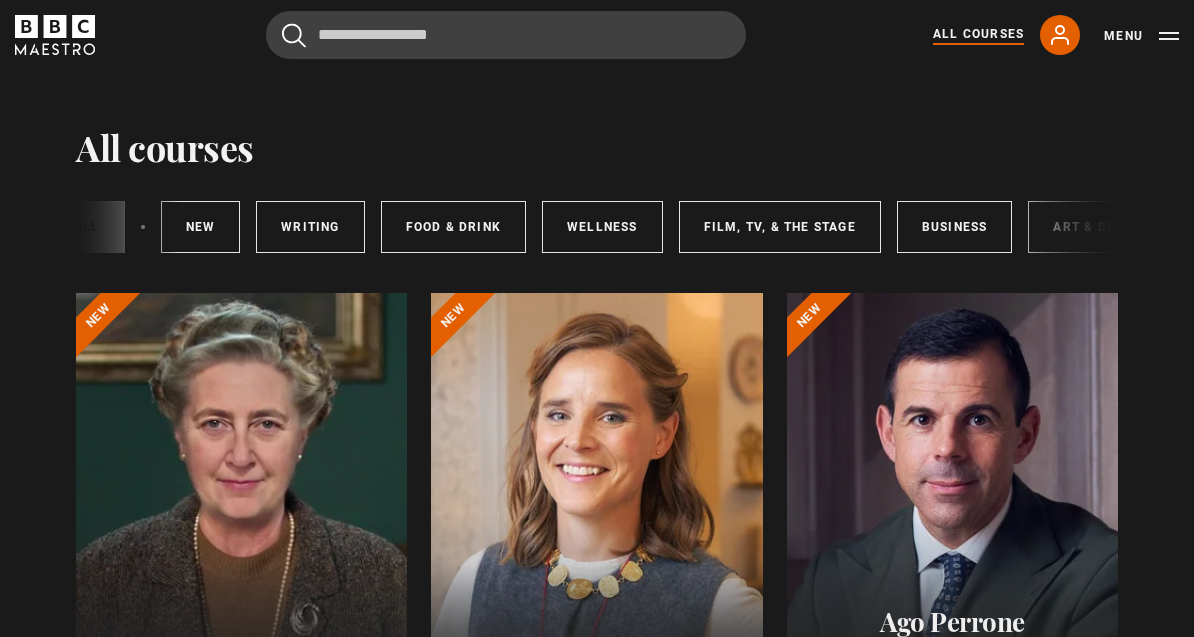 click 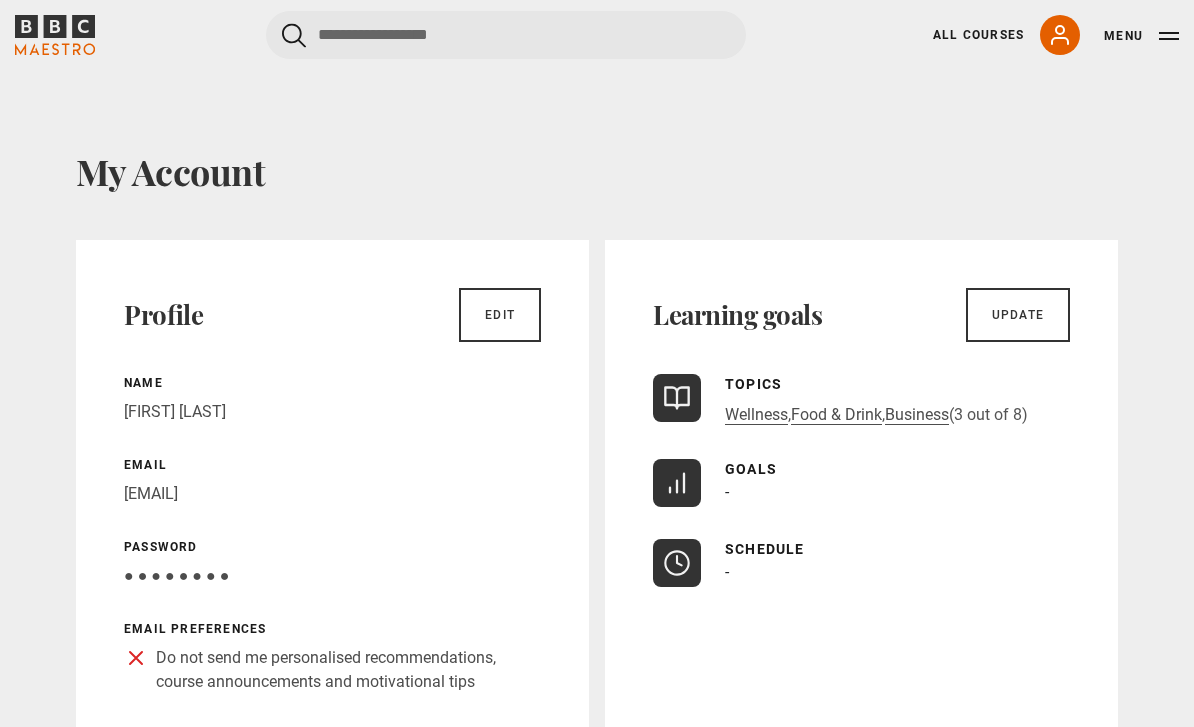scroll, scrollTop: 0, scrollLeft: 0, axis: both 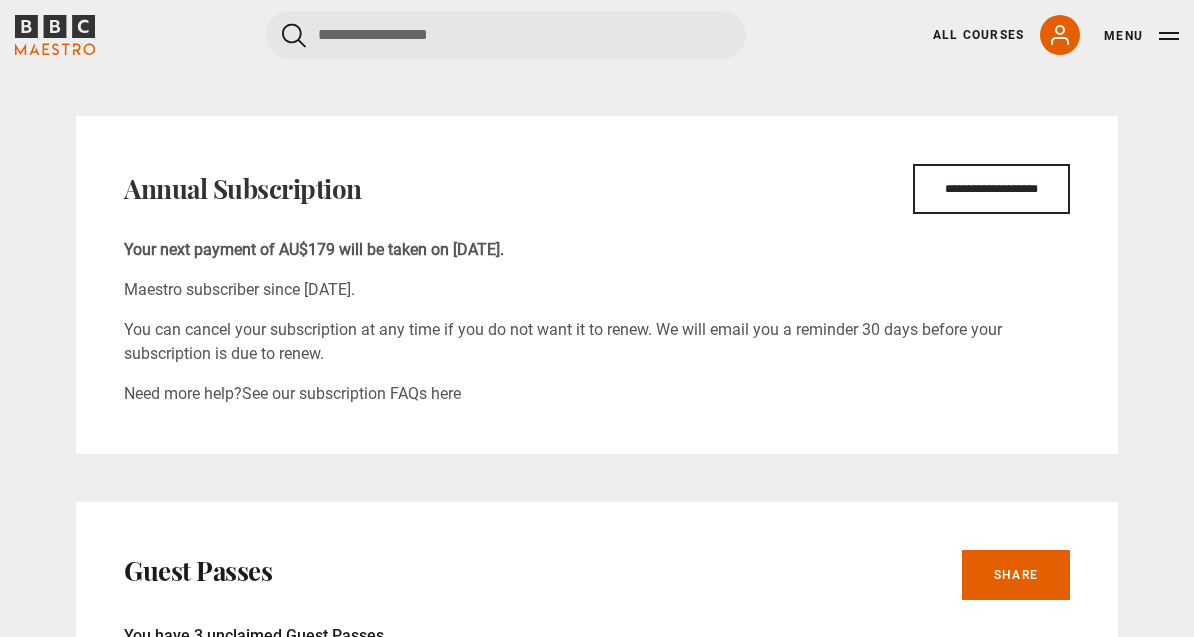 click on "**********" at bounding box center [991, 190] 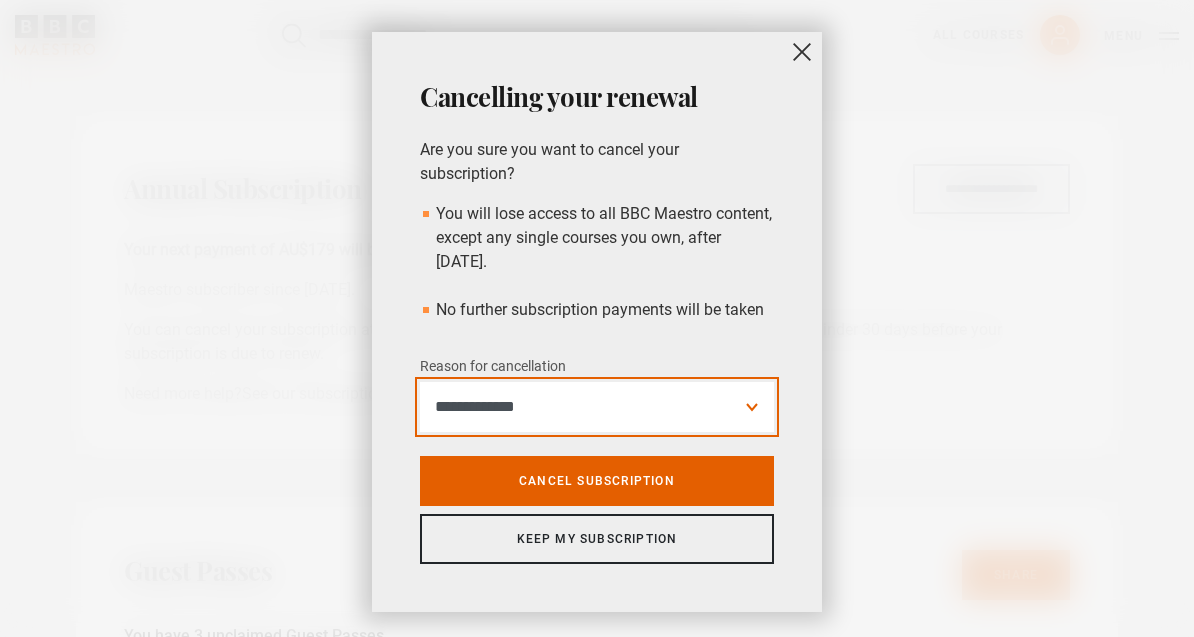 click on "**********" at bounding box center (597, 407) 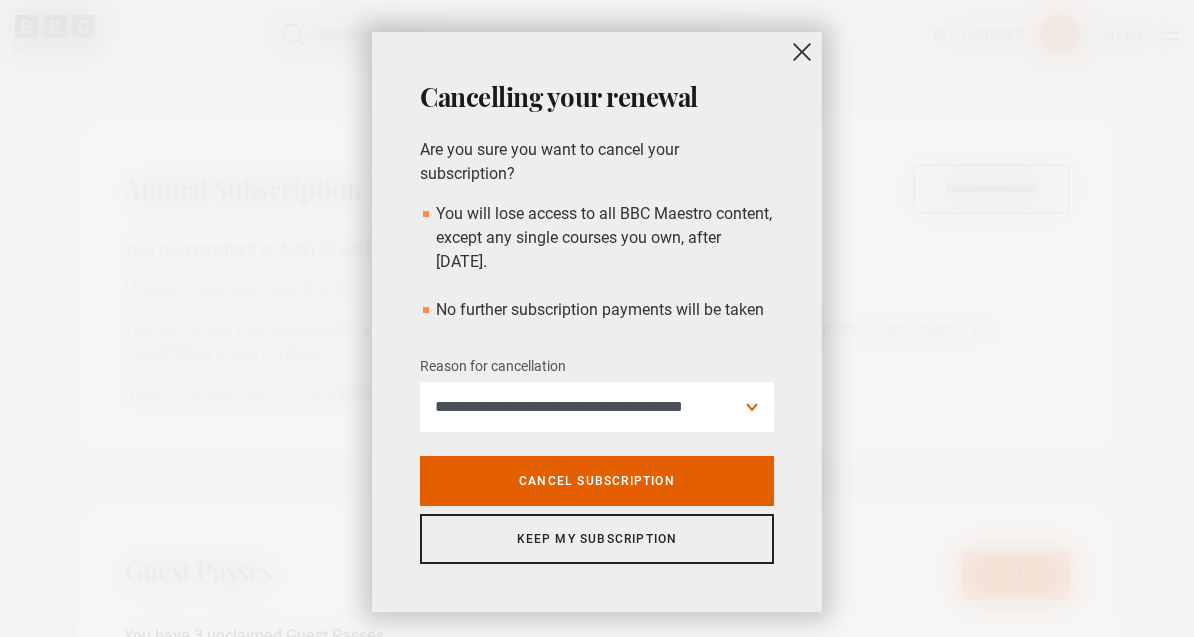 click on "Cancel subscription" at bounding box center (597, 481) 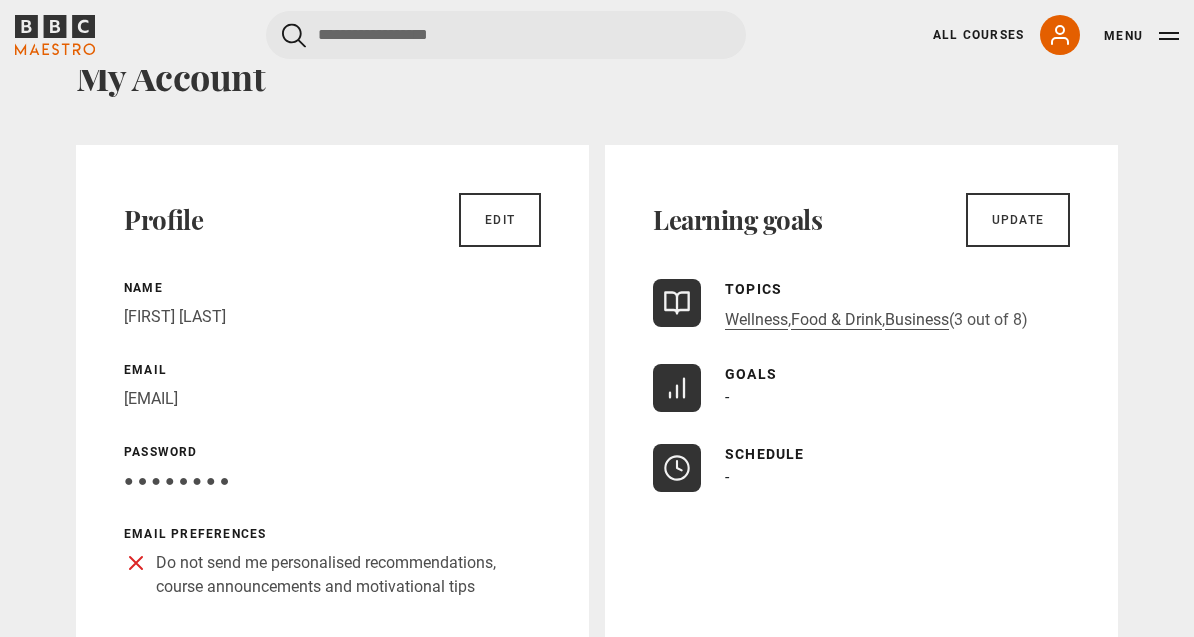 scroll, scrollTop: 0, scrollLeft: 0, axis: both 